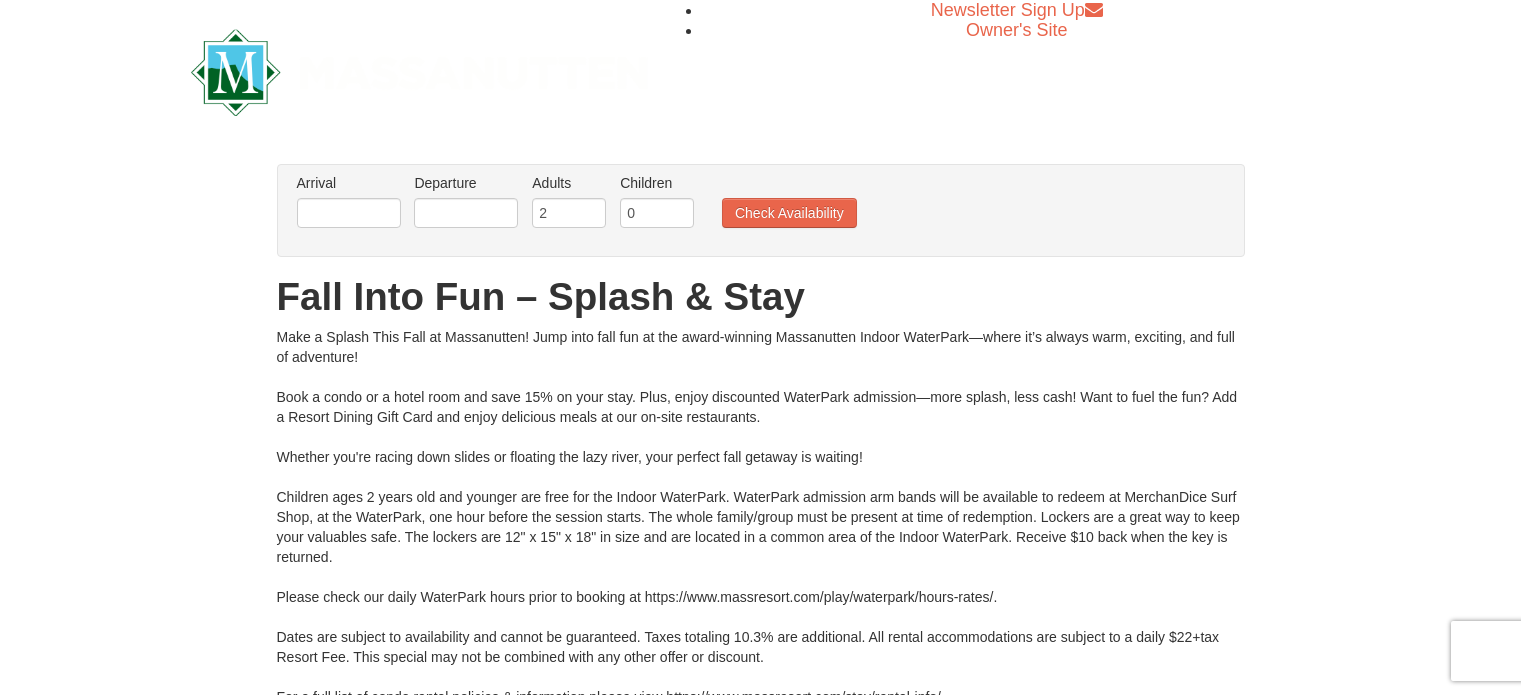 scroll, scrollTop: 0, scrollLeft: 0, axis: both 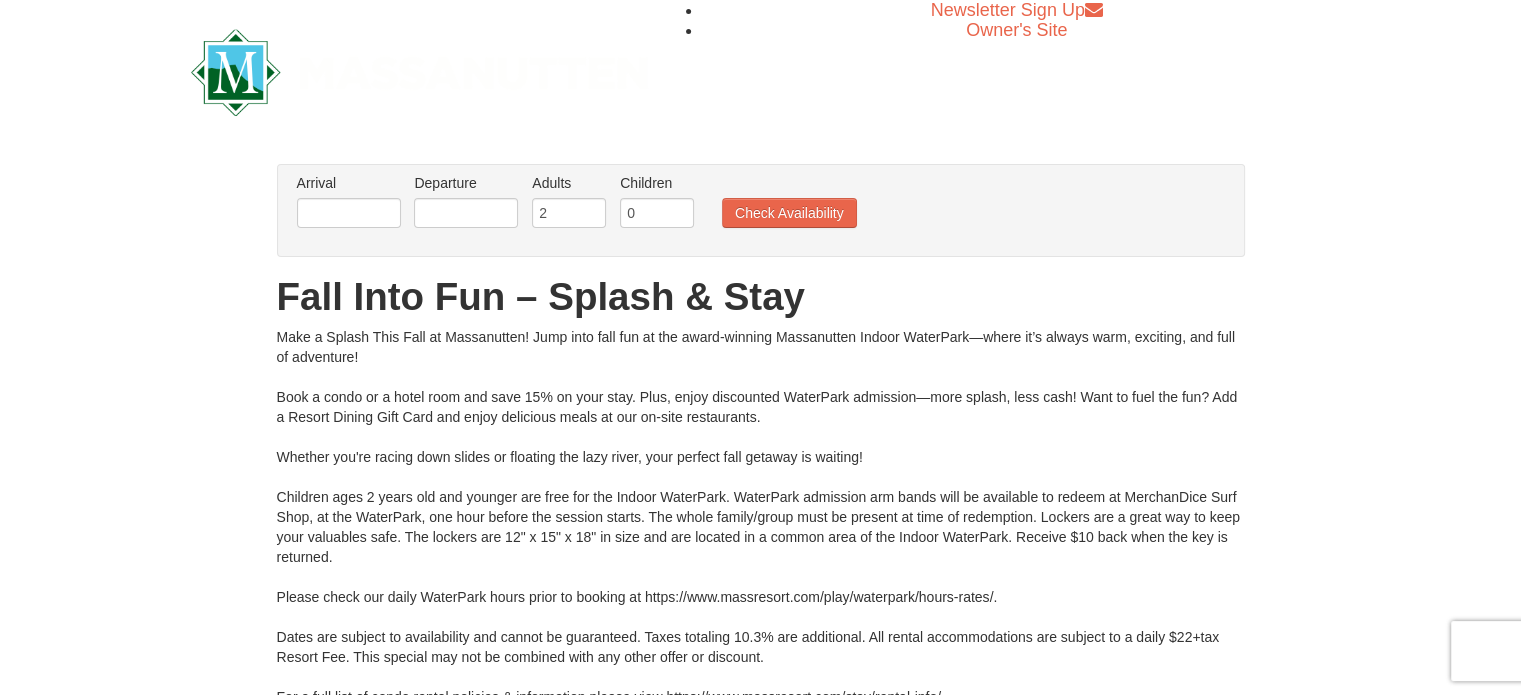 click on "×
From:
To:
Adults:
2
Children:
0
Change
Arrival Please format dates MM/DD/YYYY Please format dates MM/DD/YYYY
Departure Please format dates MM/DD/YYYY Please format dates MM/DD/YYYY
Adults Please format dates MM/DD/YYYY 2 Children" at bounding box center (761, 475) 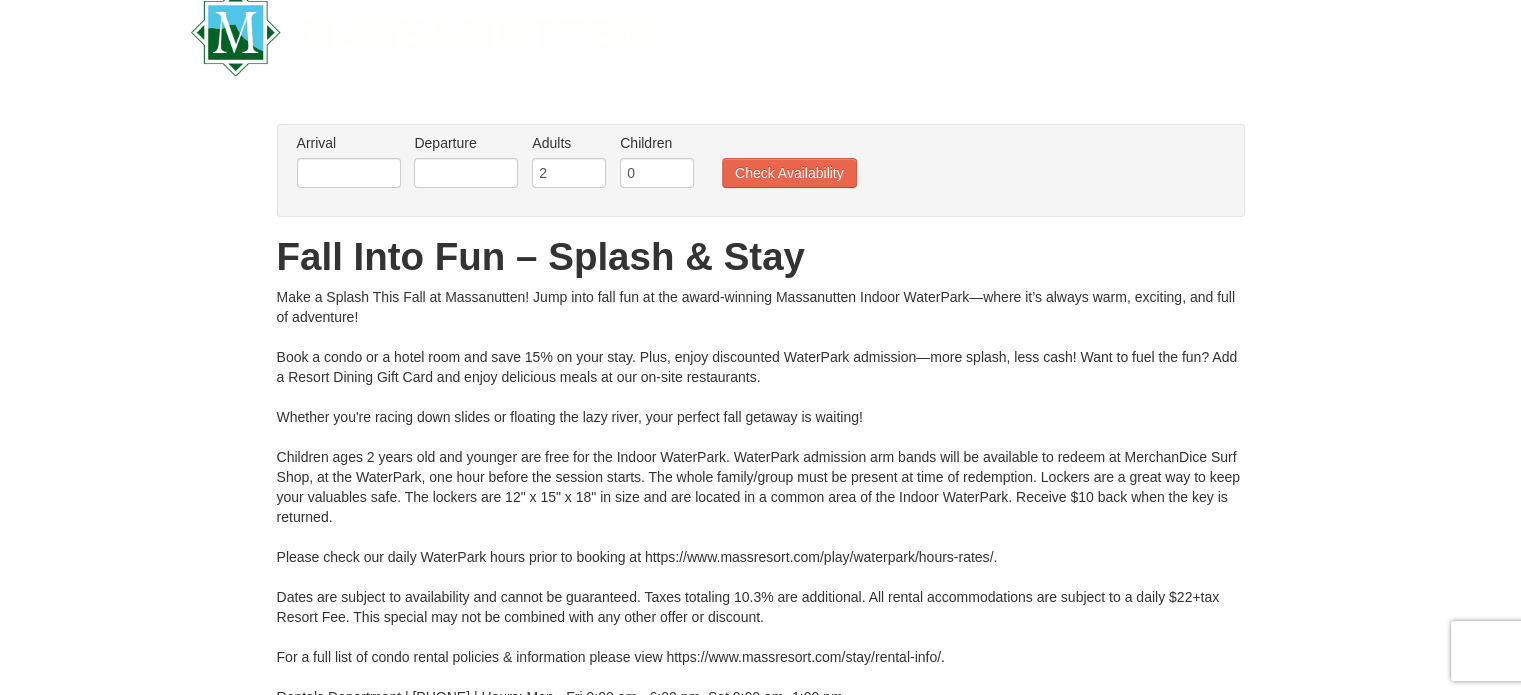 scroll, scrollTop: 0, scrollLeft: 0, axis: both 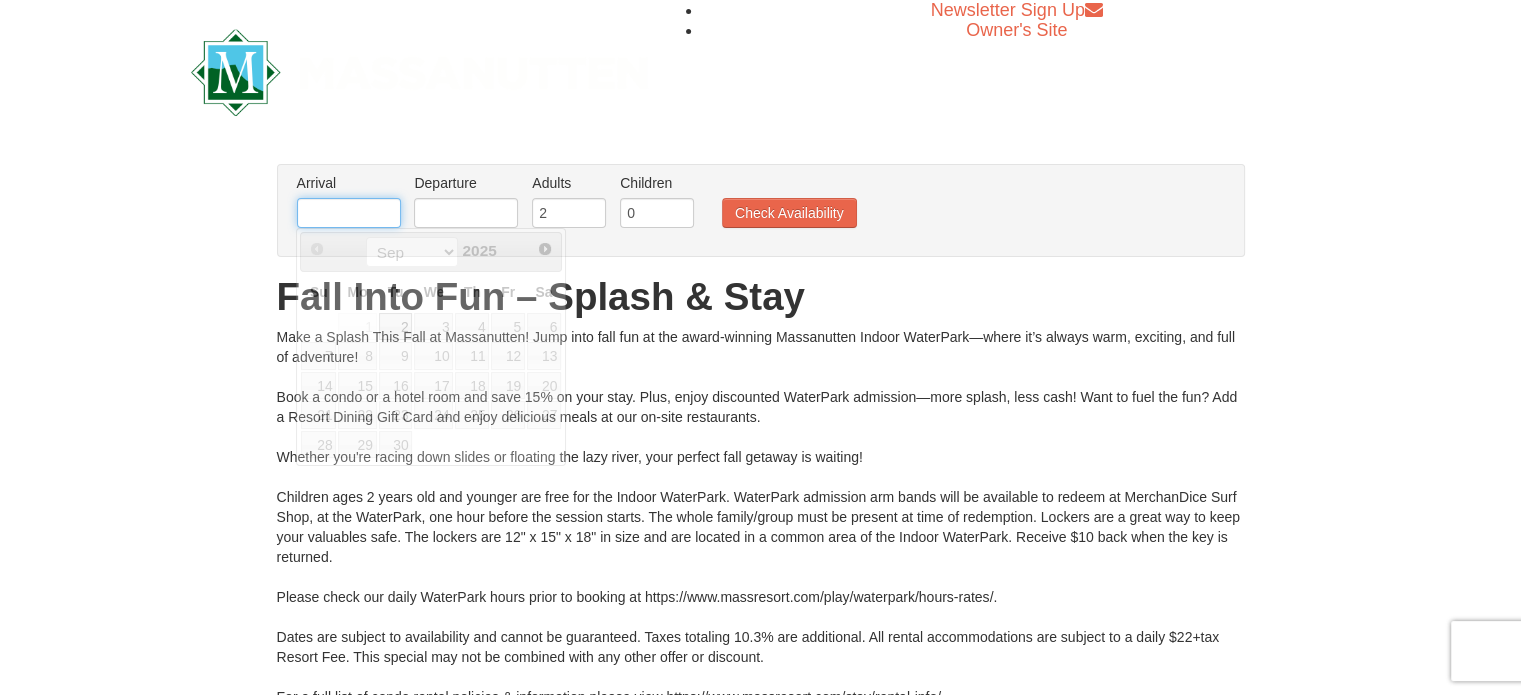 click at bounding box center (349, 213) 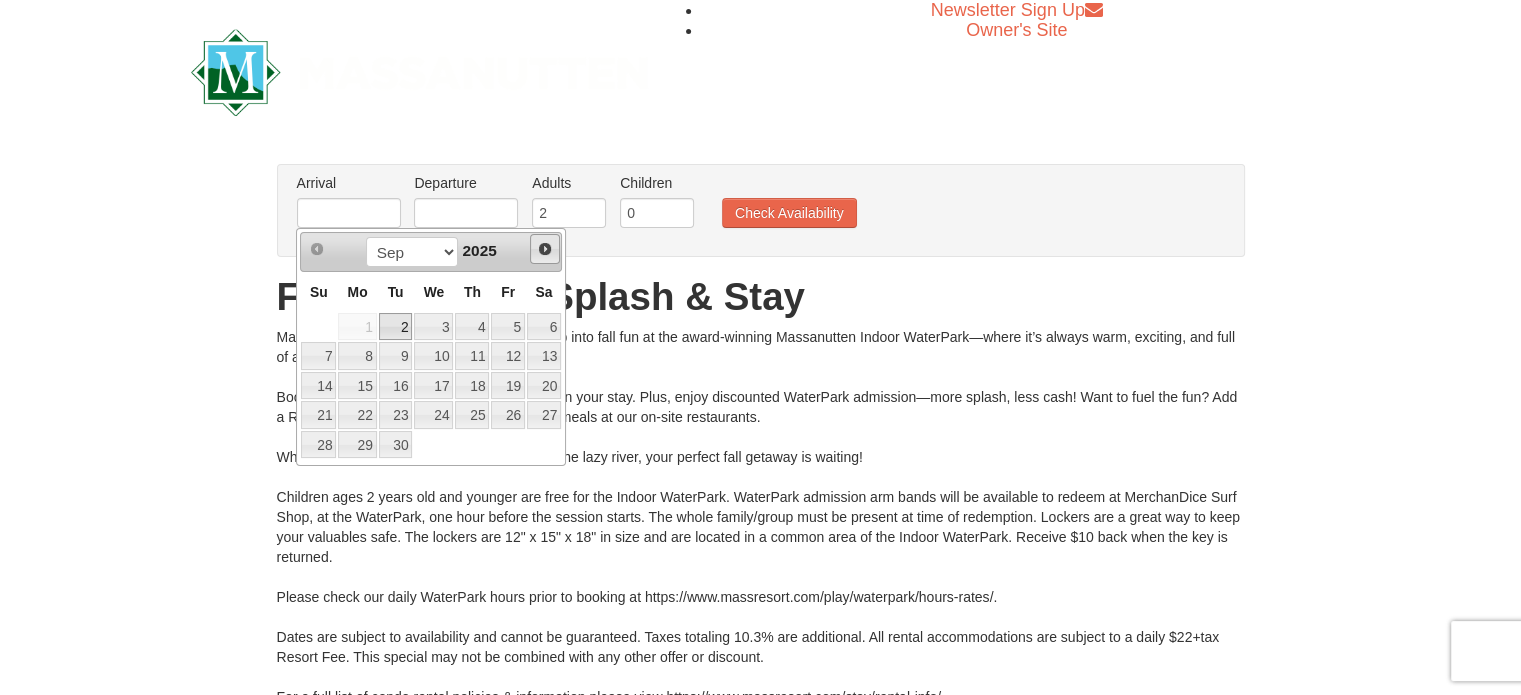 click on "Next" at bounding box center (545, 249) 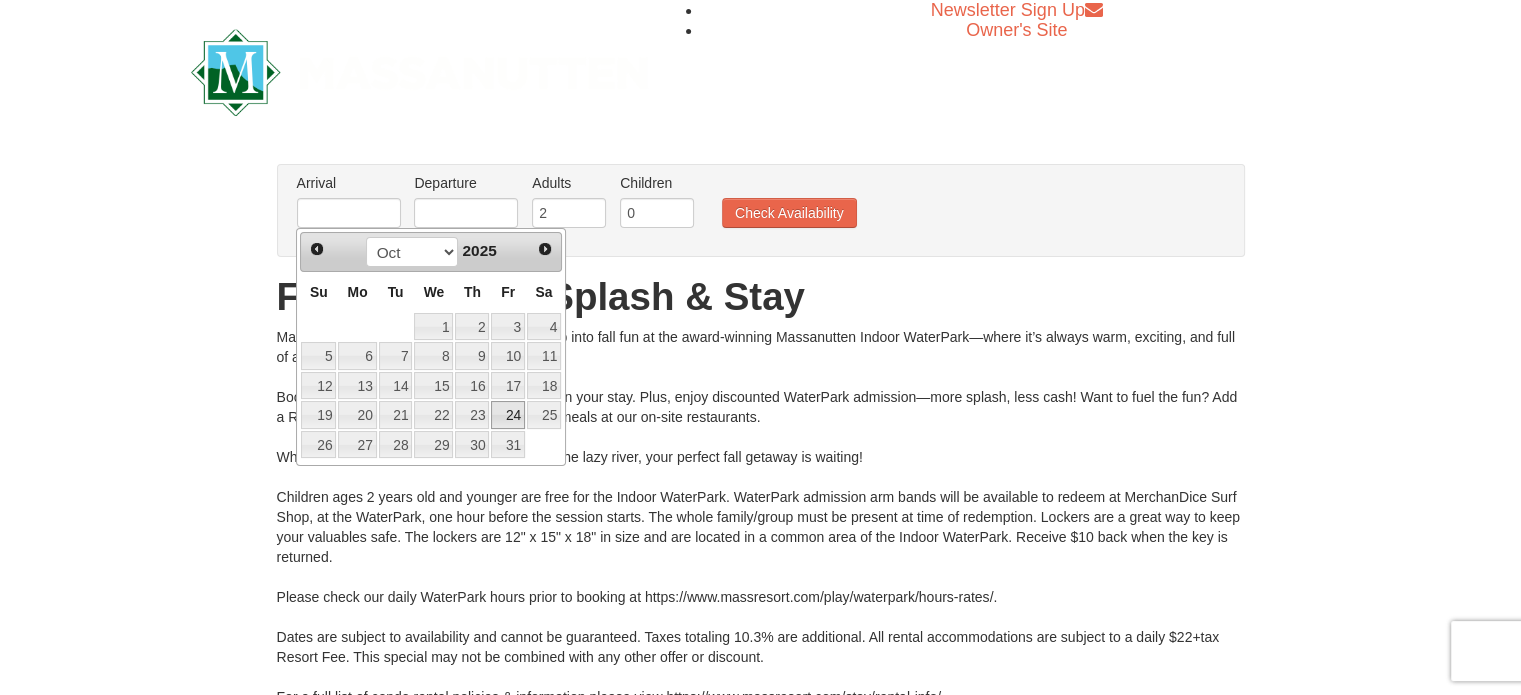 click on "24" at bounding box center (508, 415) 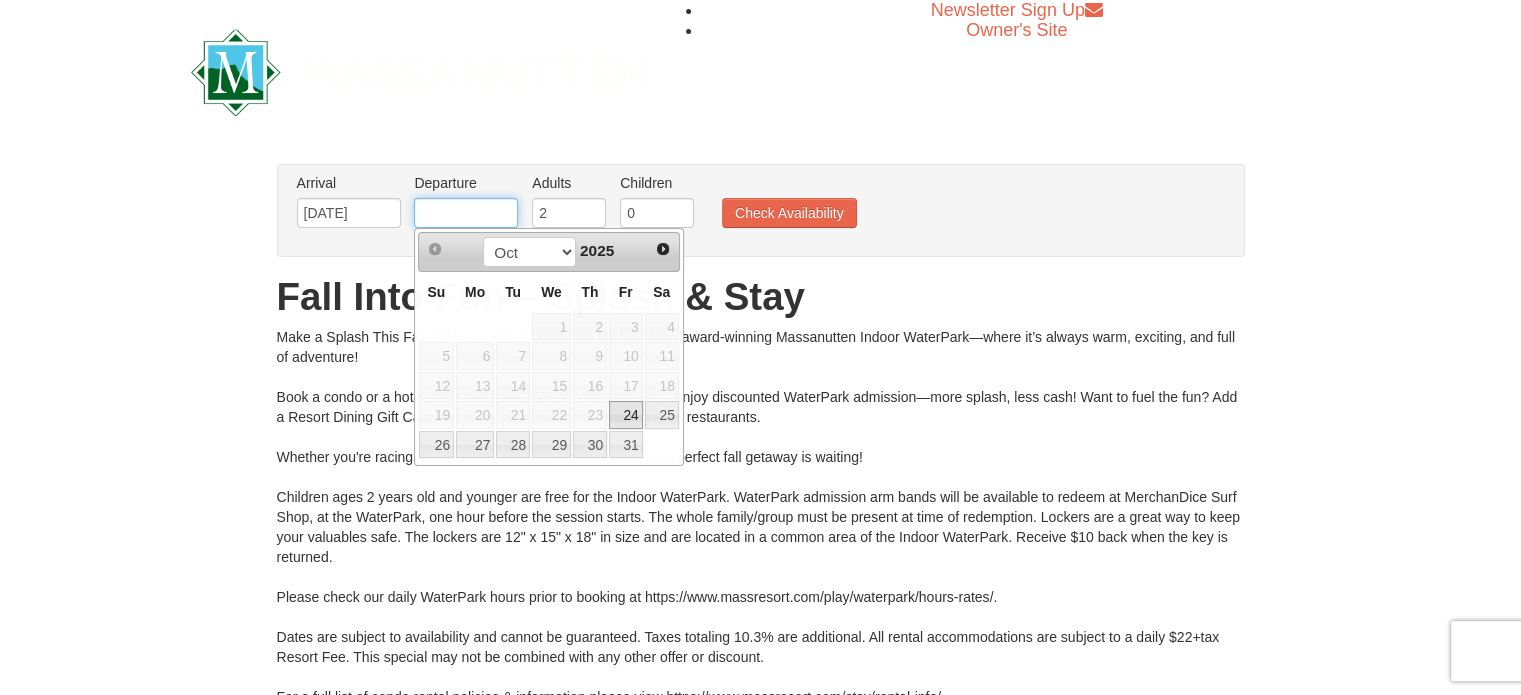 click at bounding box center [466, 213] 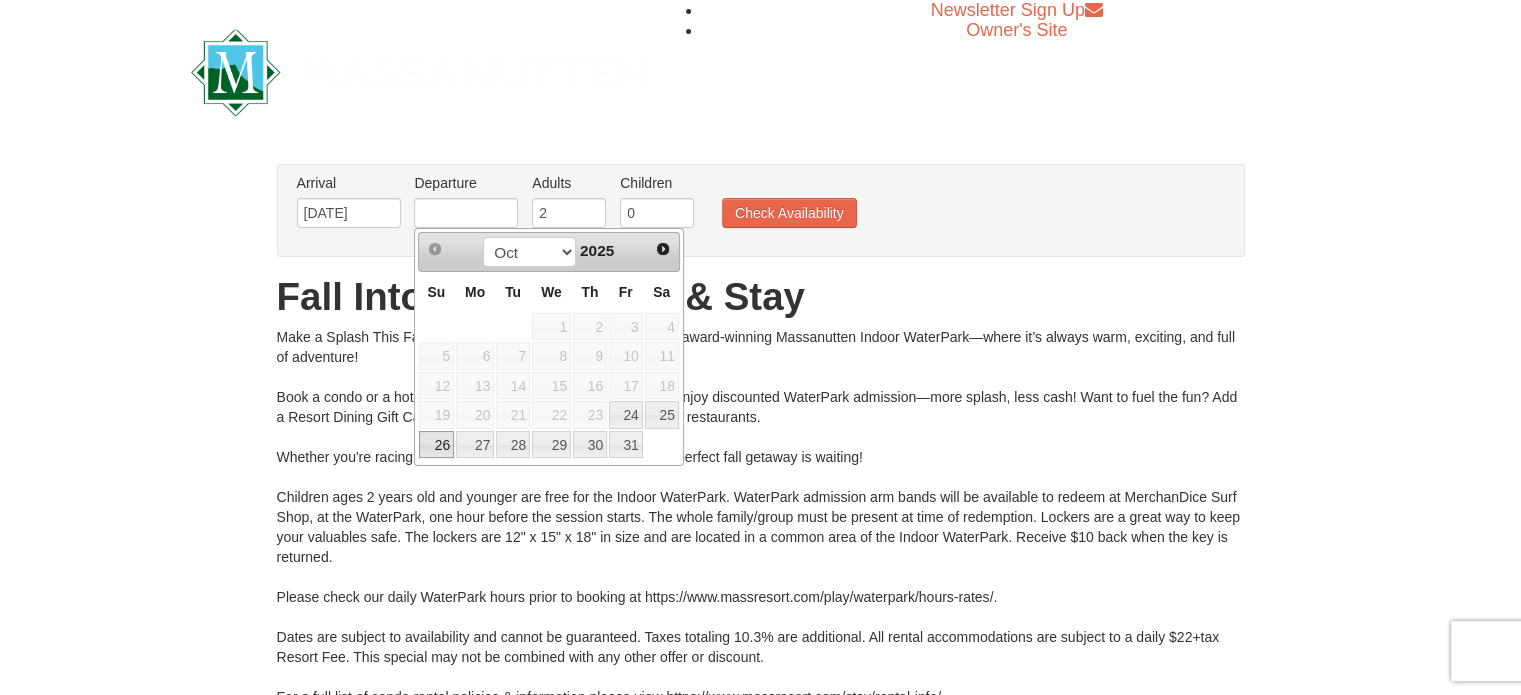 click on "26" at bounding box center (436, 445) 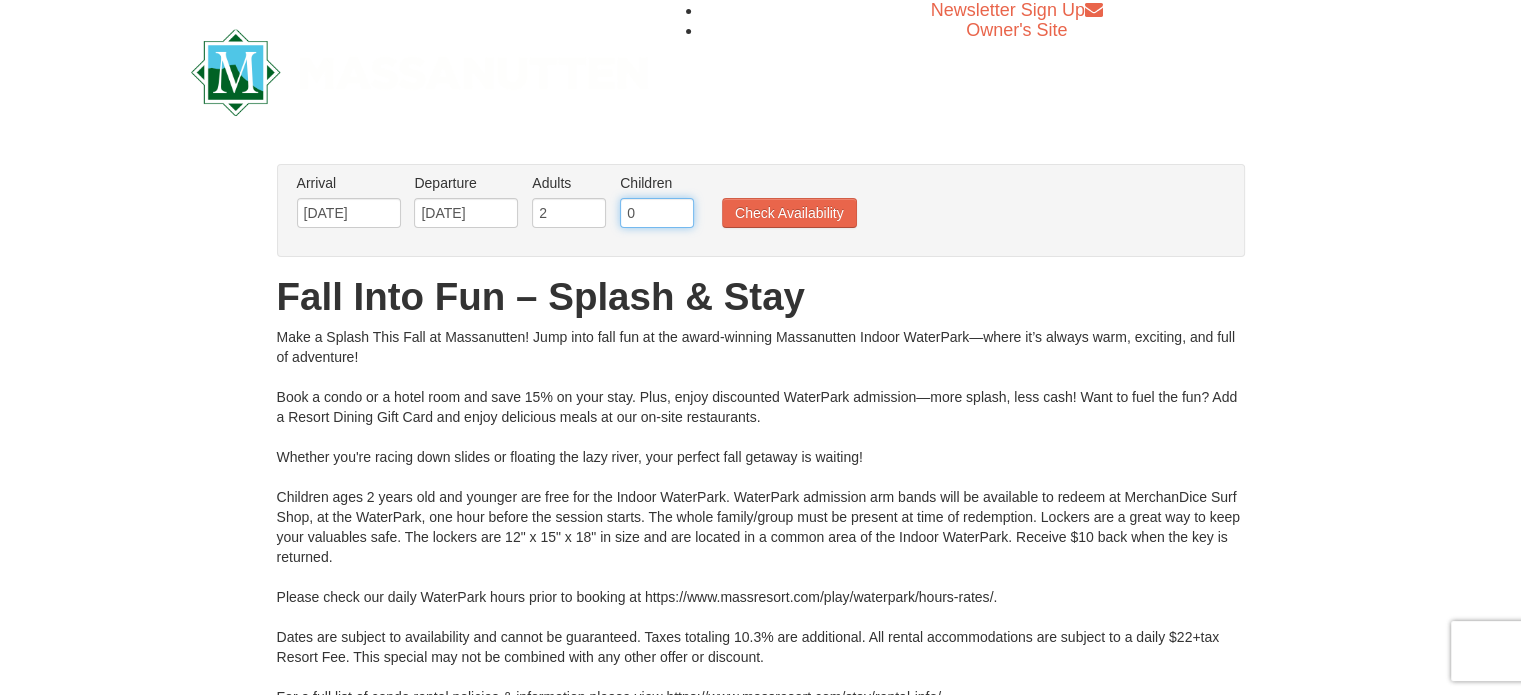 click on "0" at bounding box center (657, 213) 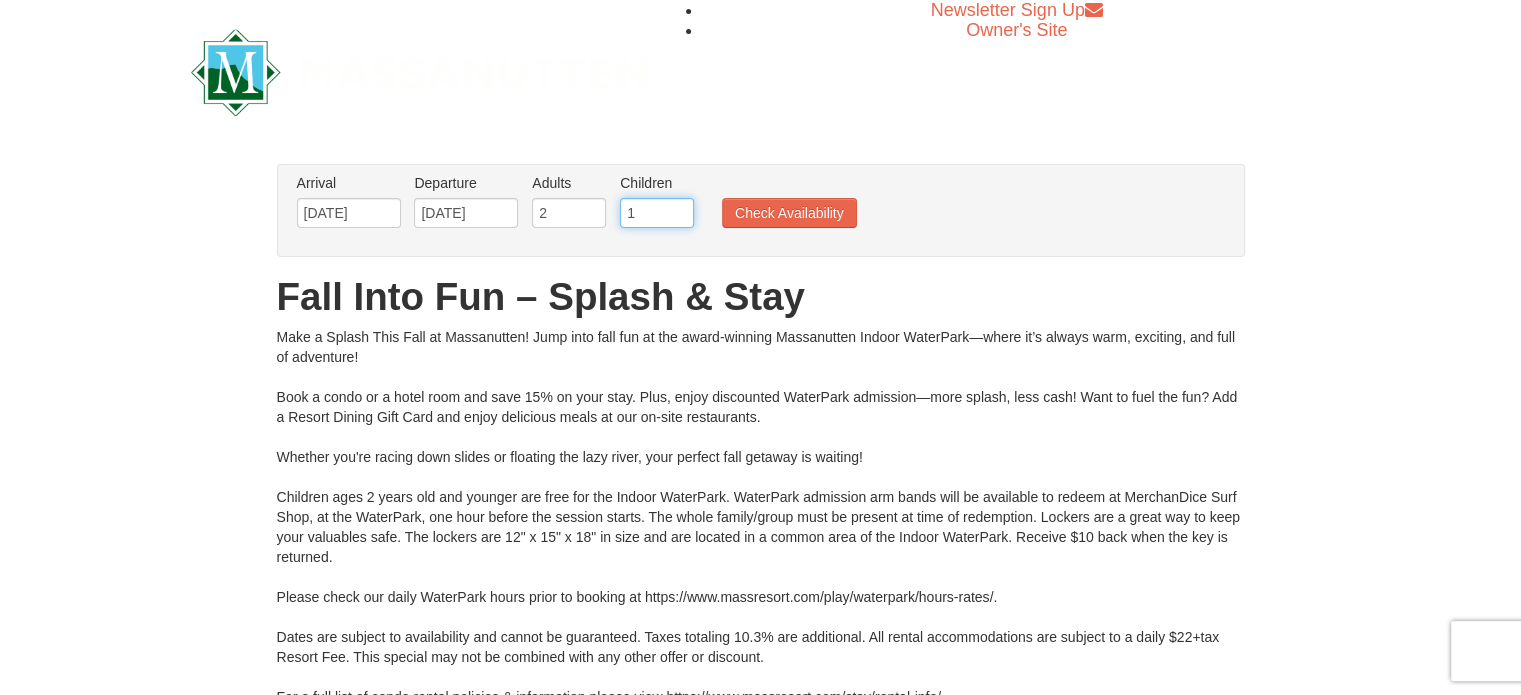 click on "1" at bounding box center [657, 213] 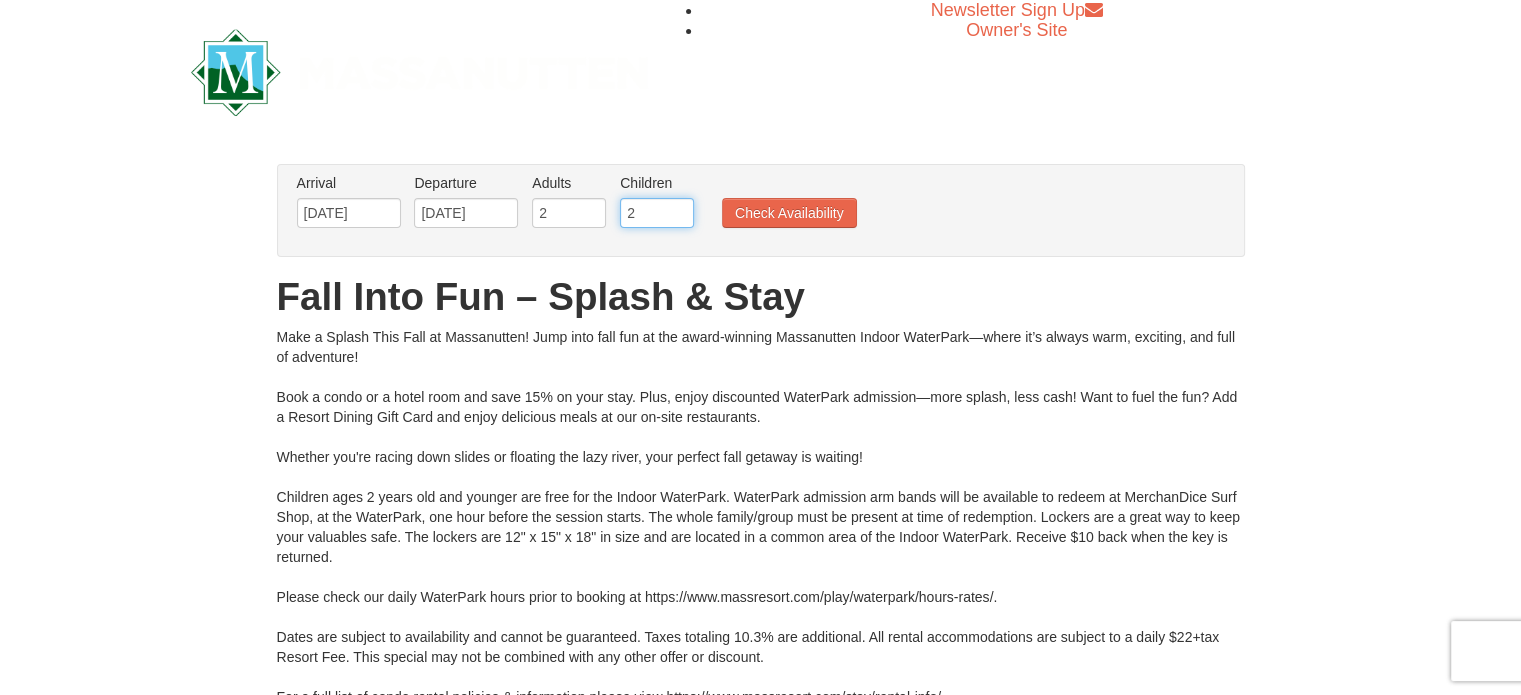type on "2" 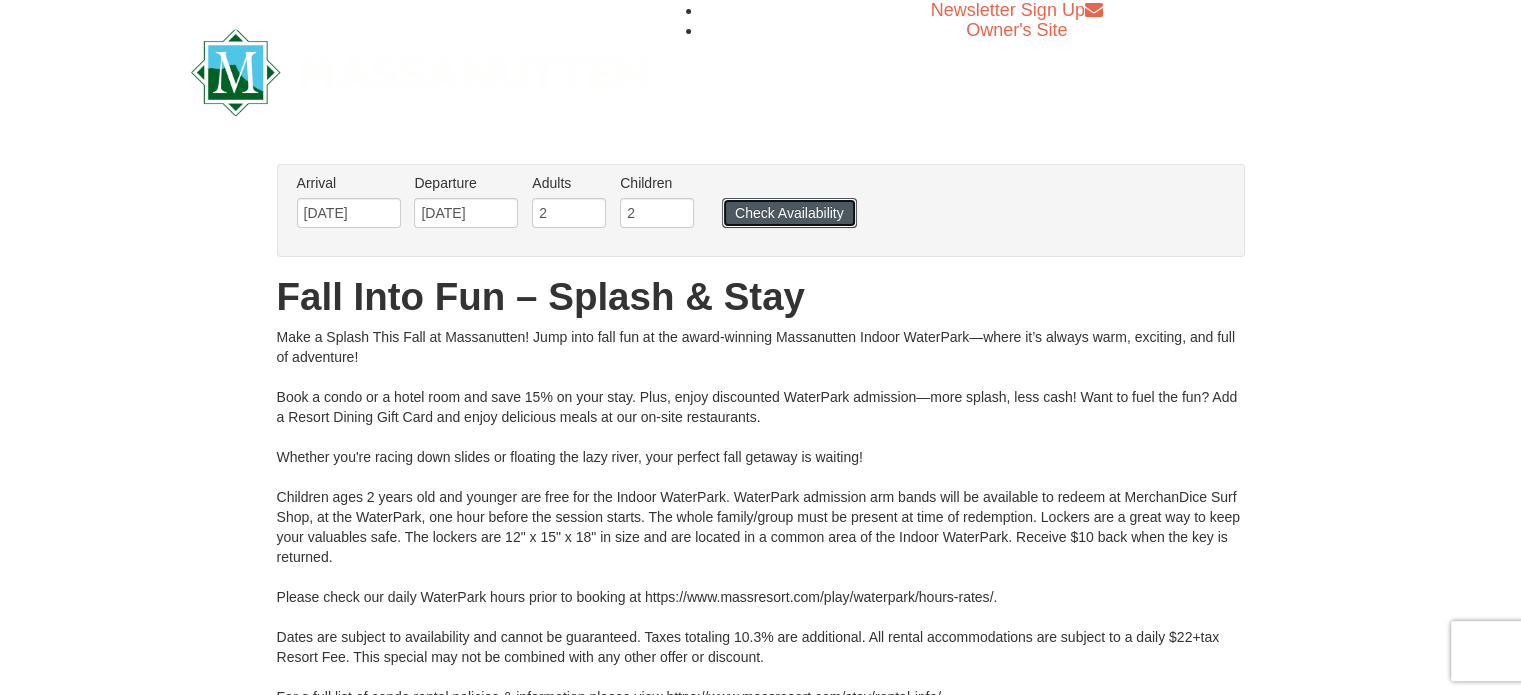 click on "Check Availability" at bounding box center (789, 213) 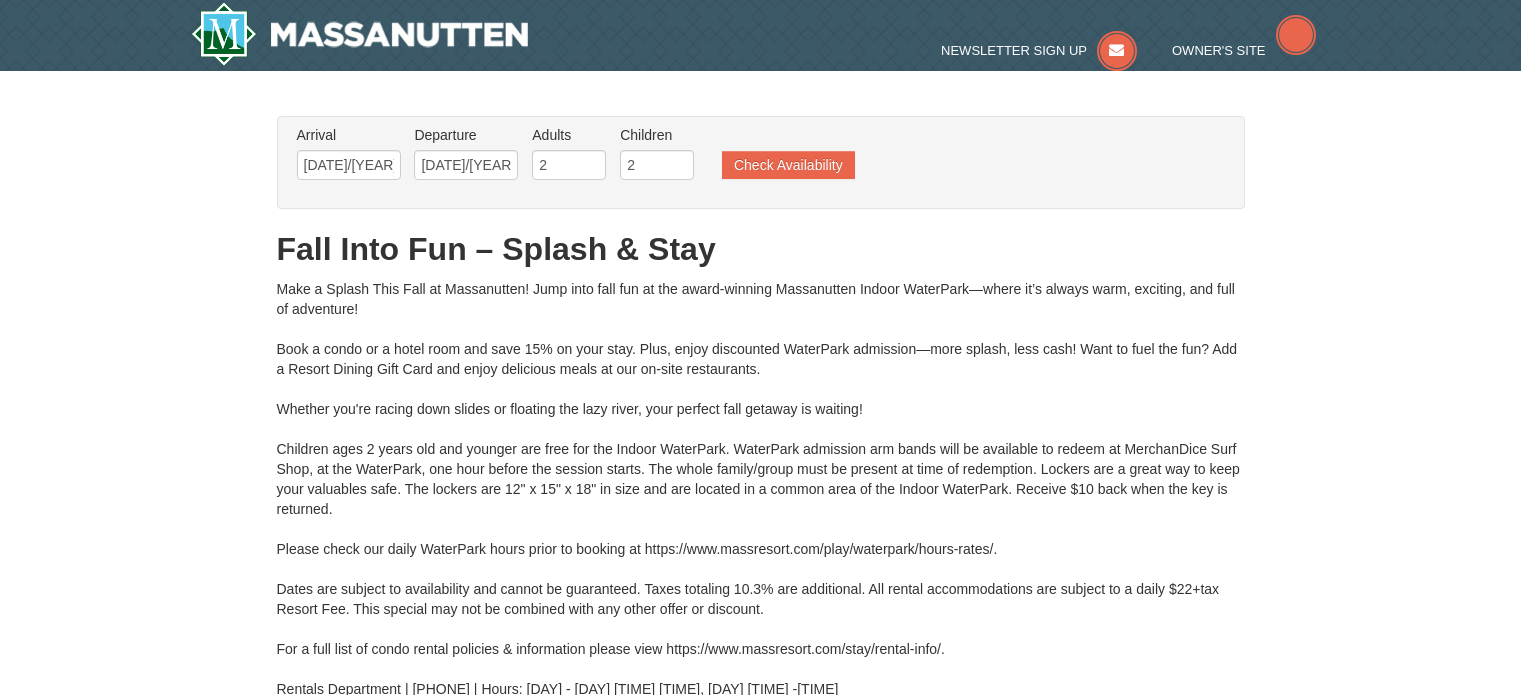 scroll, scrollTop: 0, scrollLeft: 0, axis: both 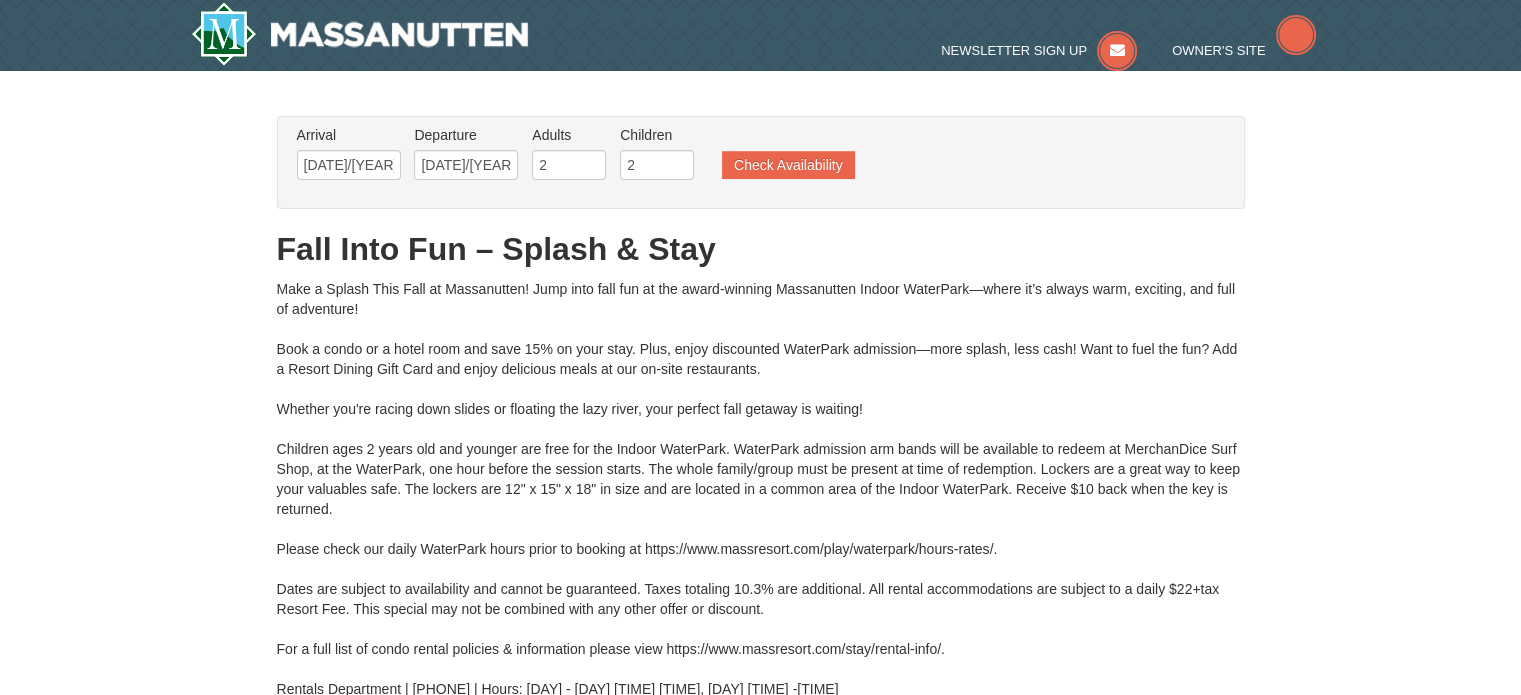 type on "[DATE]/[YEAR]" 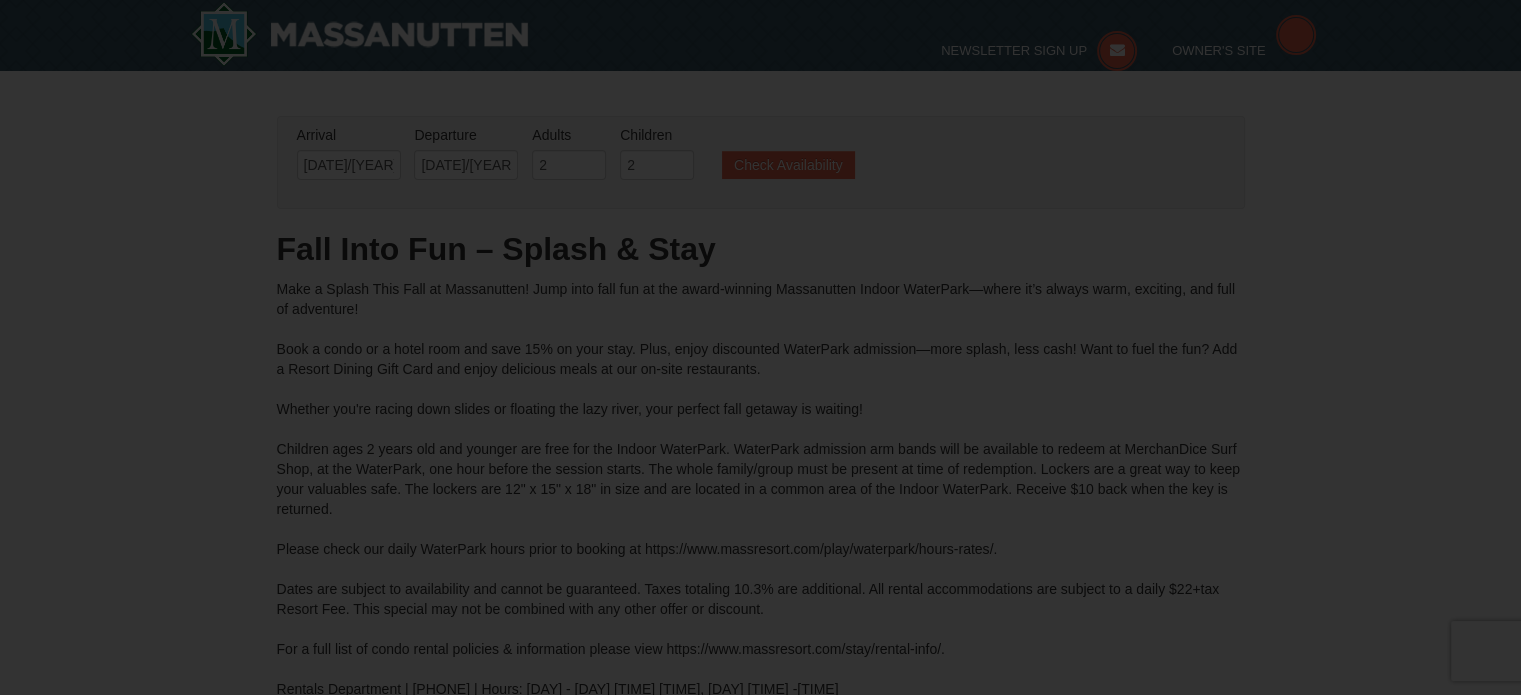 type on "[DATE]/[YEAR]" 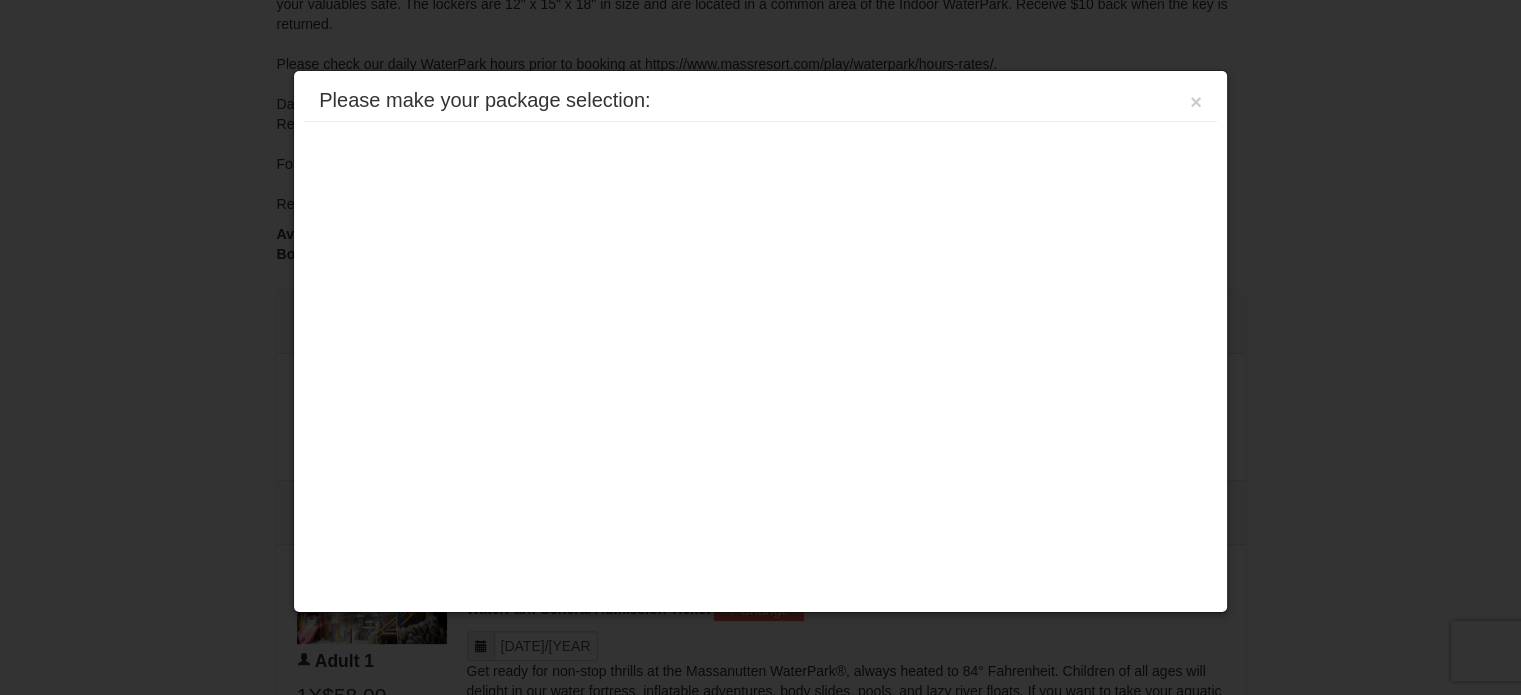 scroll, scrollTop: 0, scrollLeft: 0, axis: both 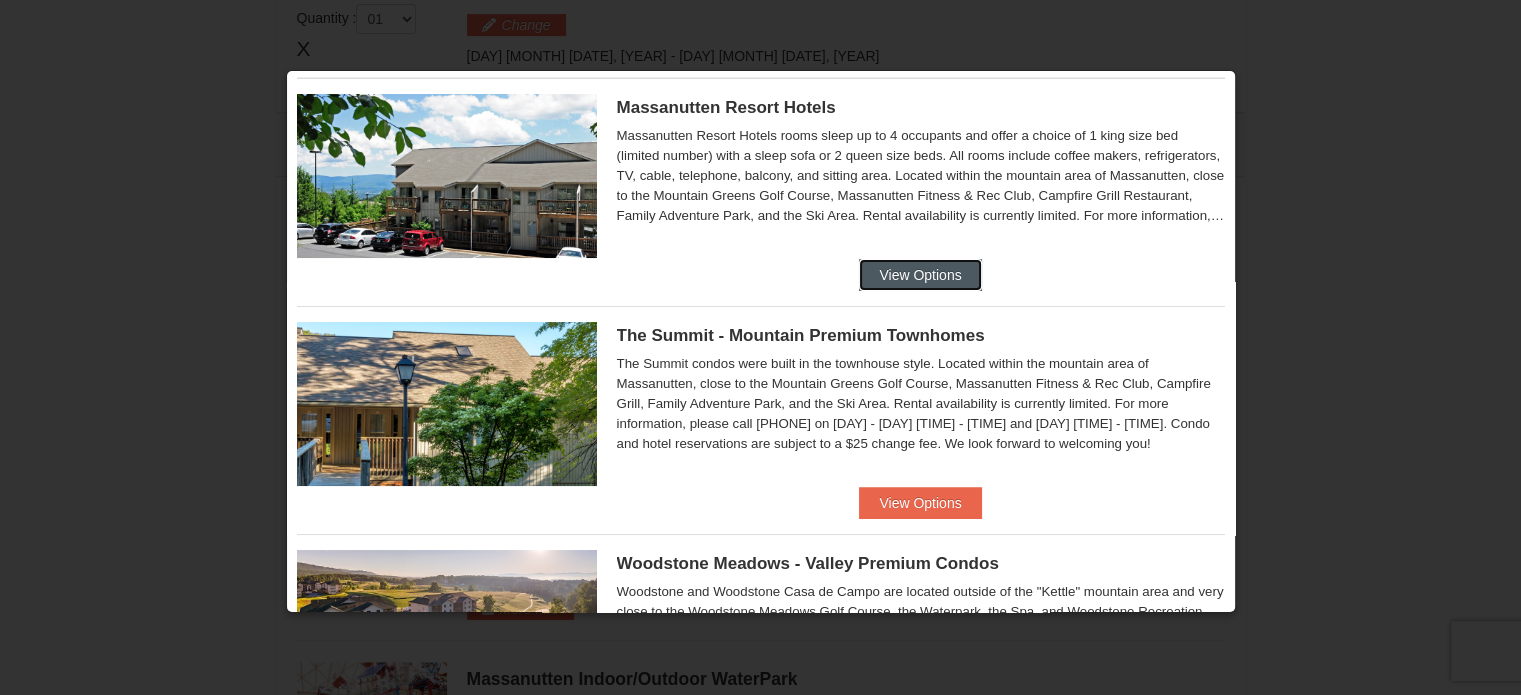 click on "View Options" at bounding box center [920, 275] 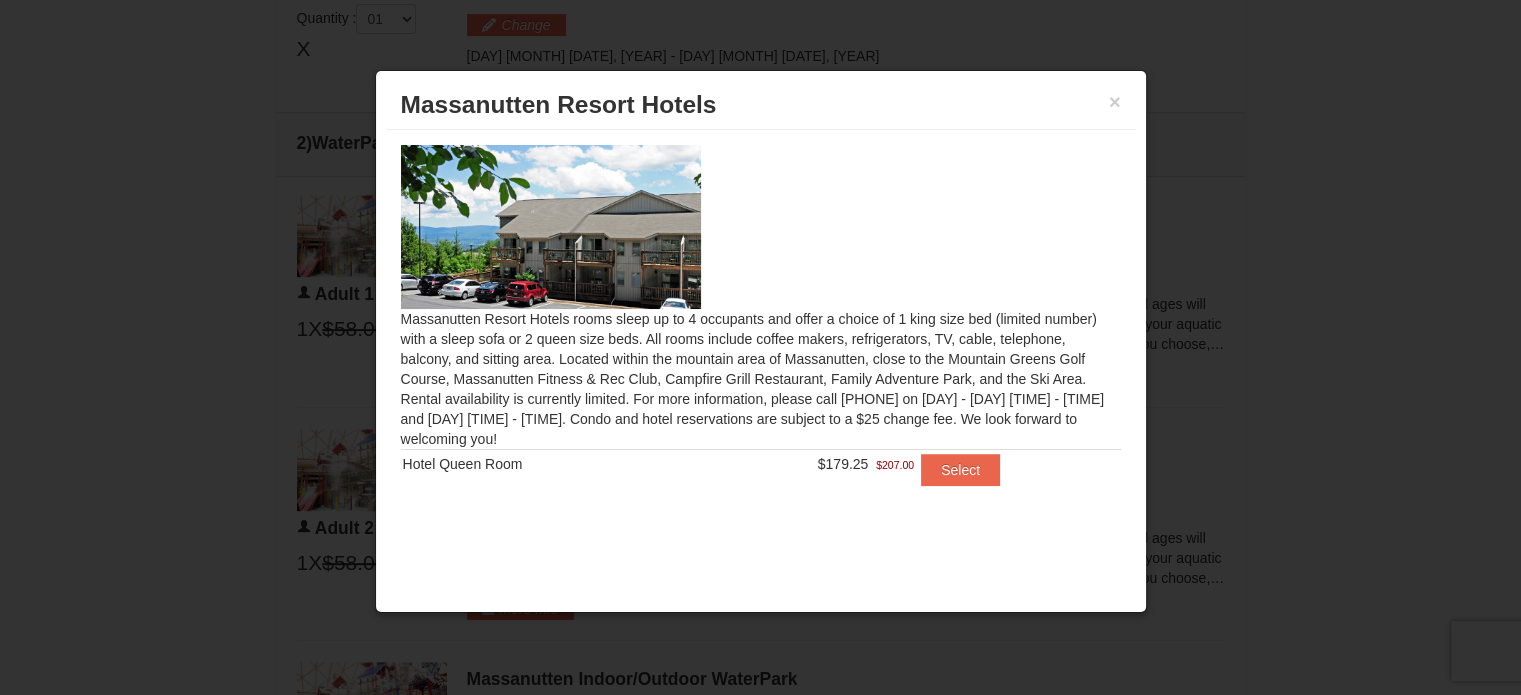 click on "$207.00" at bounding box center [895, 465] 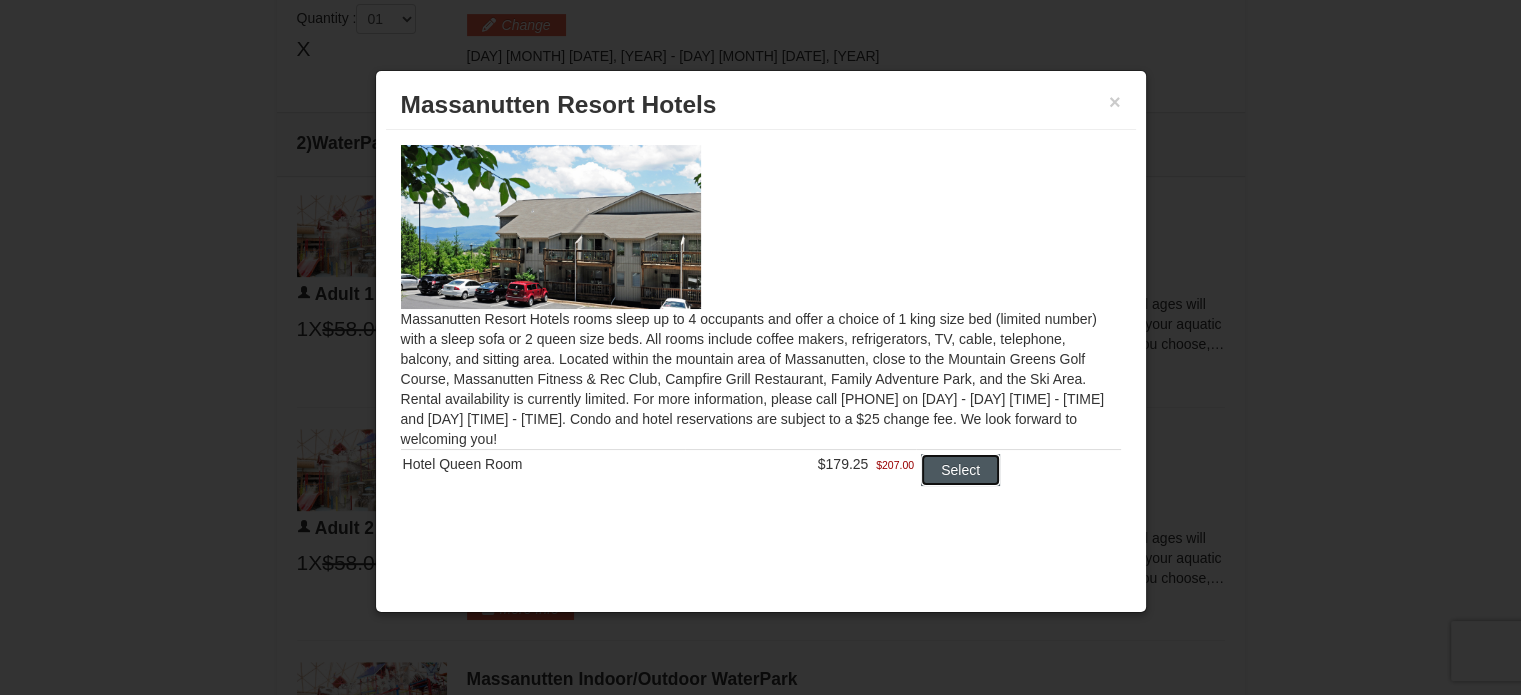 click on "Select" at bounding box center (960, 470) 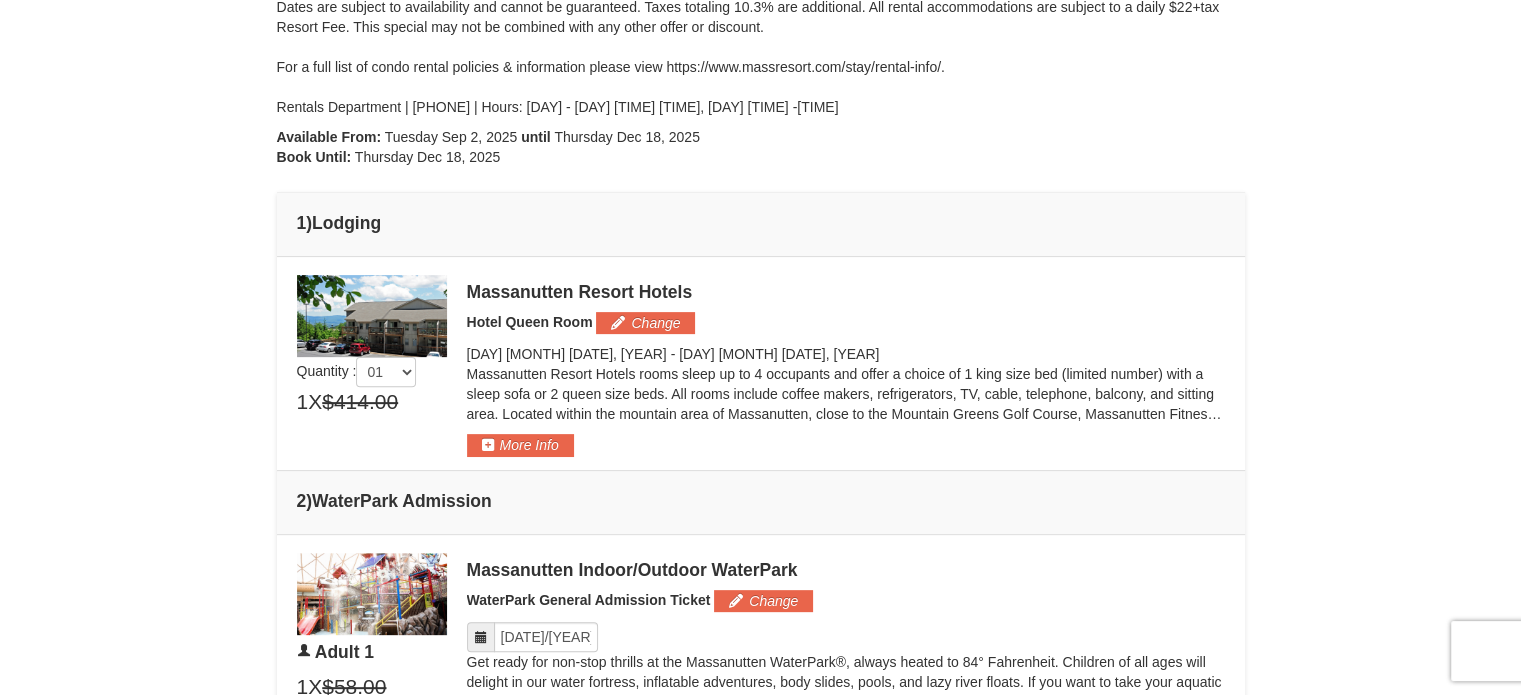 scroll, scrollTop: 578, scrollLeft: 0, axis: vertical 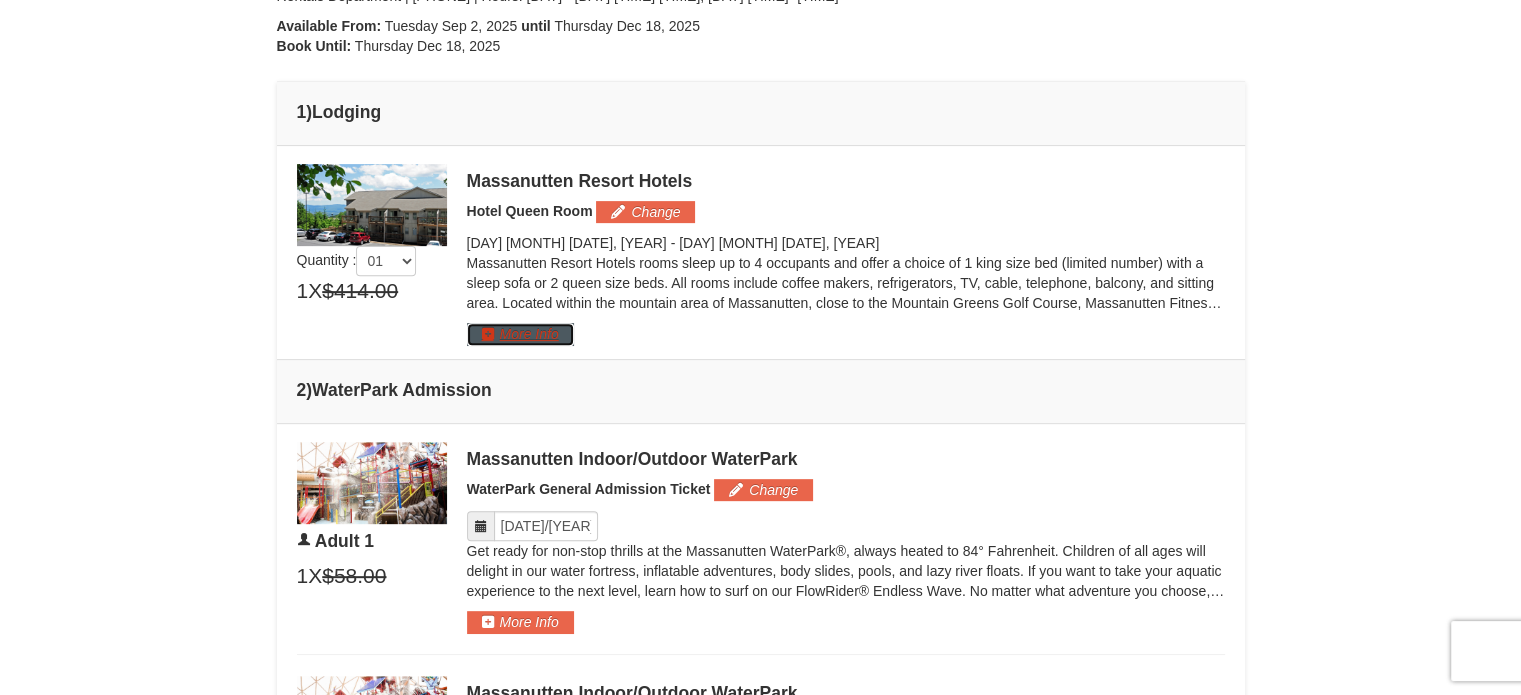 click on "More Info" at bounding box center [520, 334] 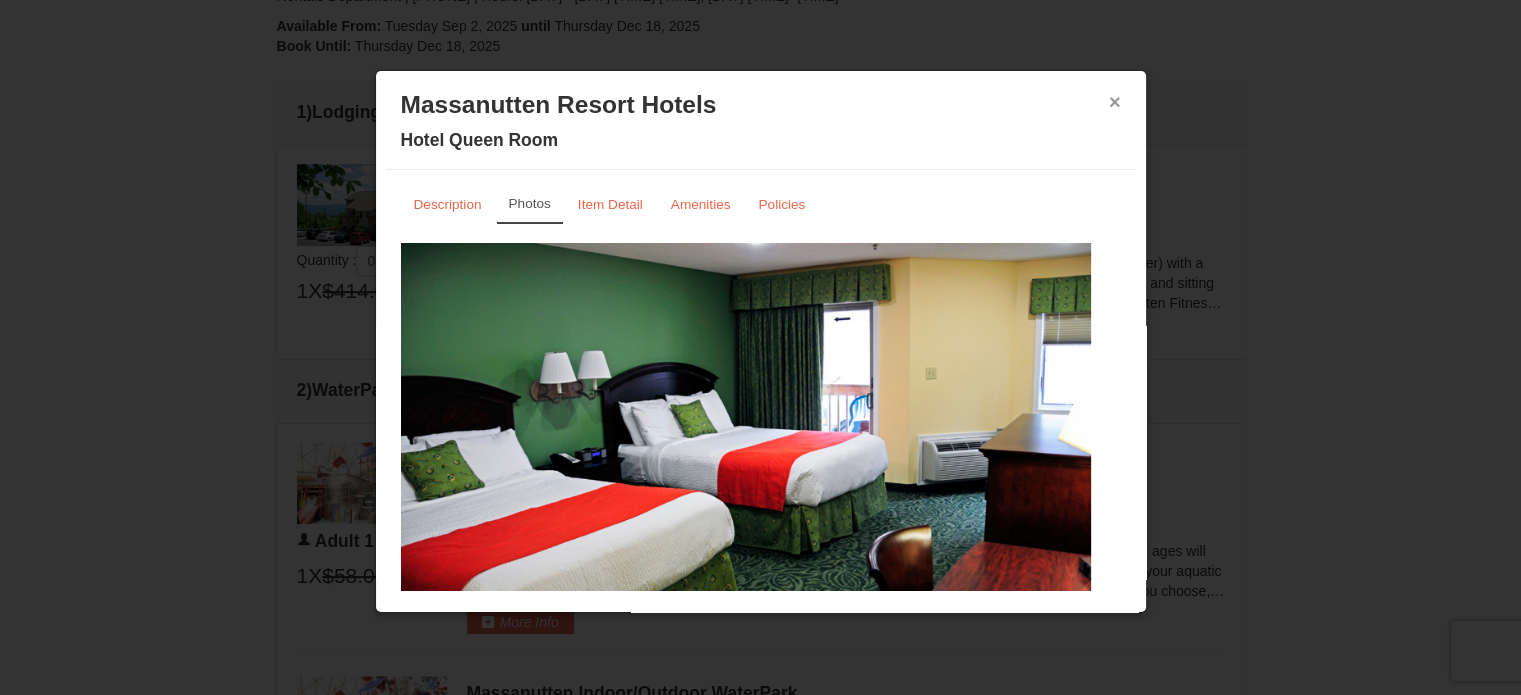 click on "×" at bounding box center [1115, 102] 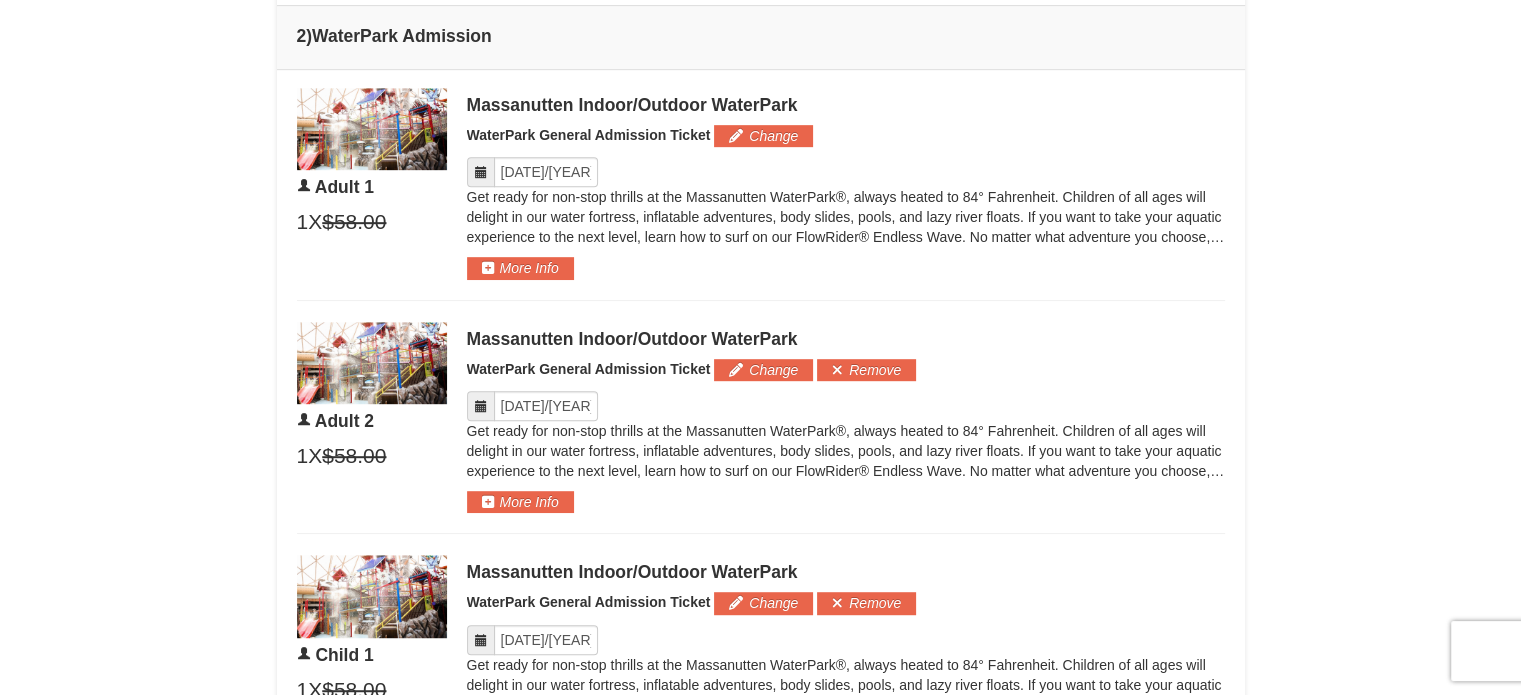 scroll, scrollTop: 1050, scrollLeft: 0, axis: vertical 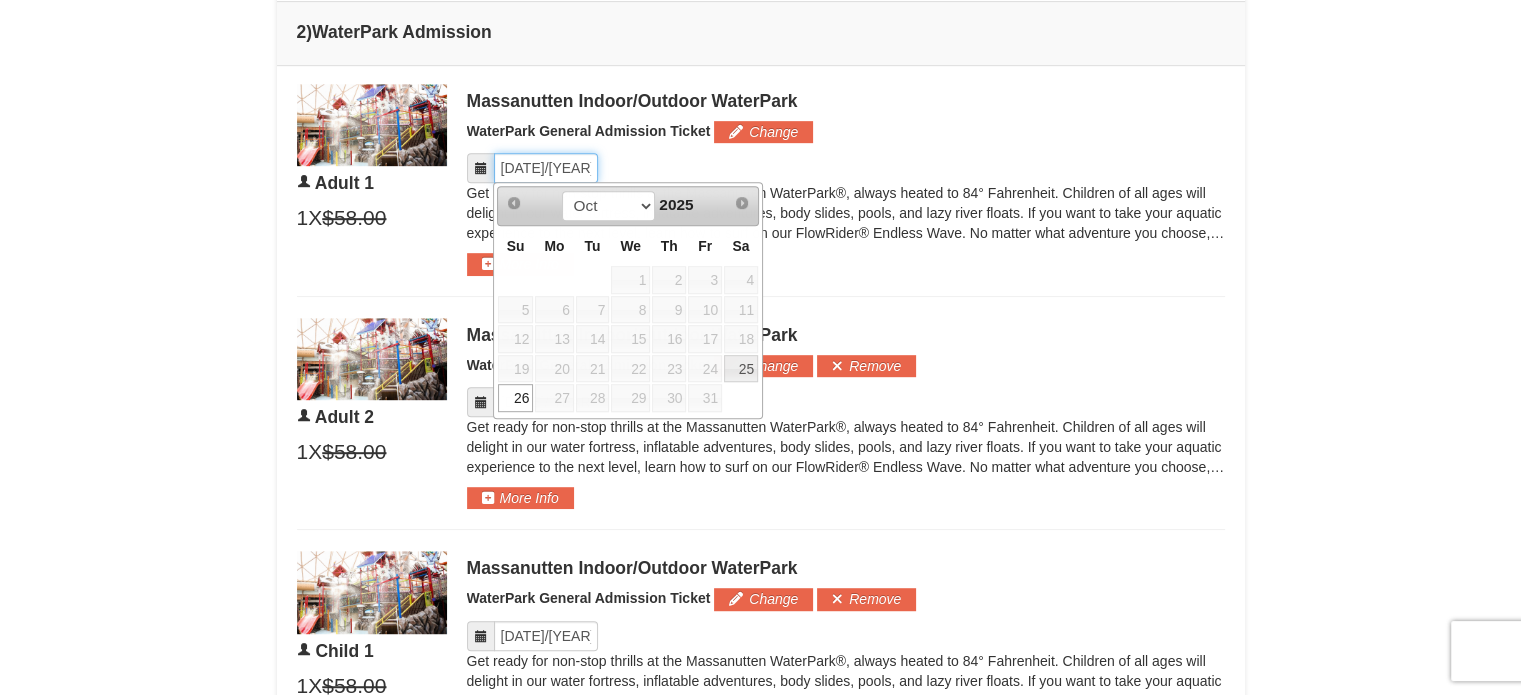click on "Please format dates MM/DD/YYYY" at bounding box center [546, 168] 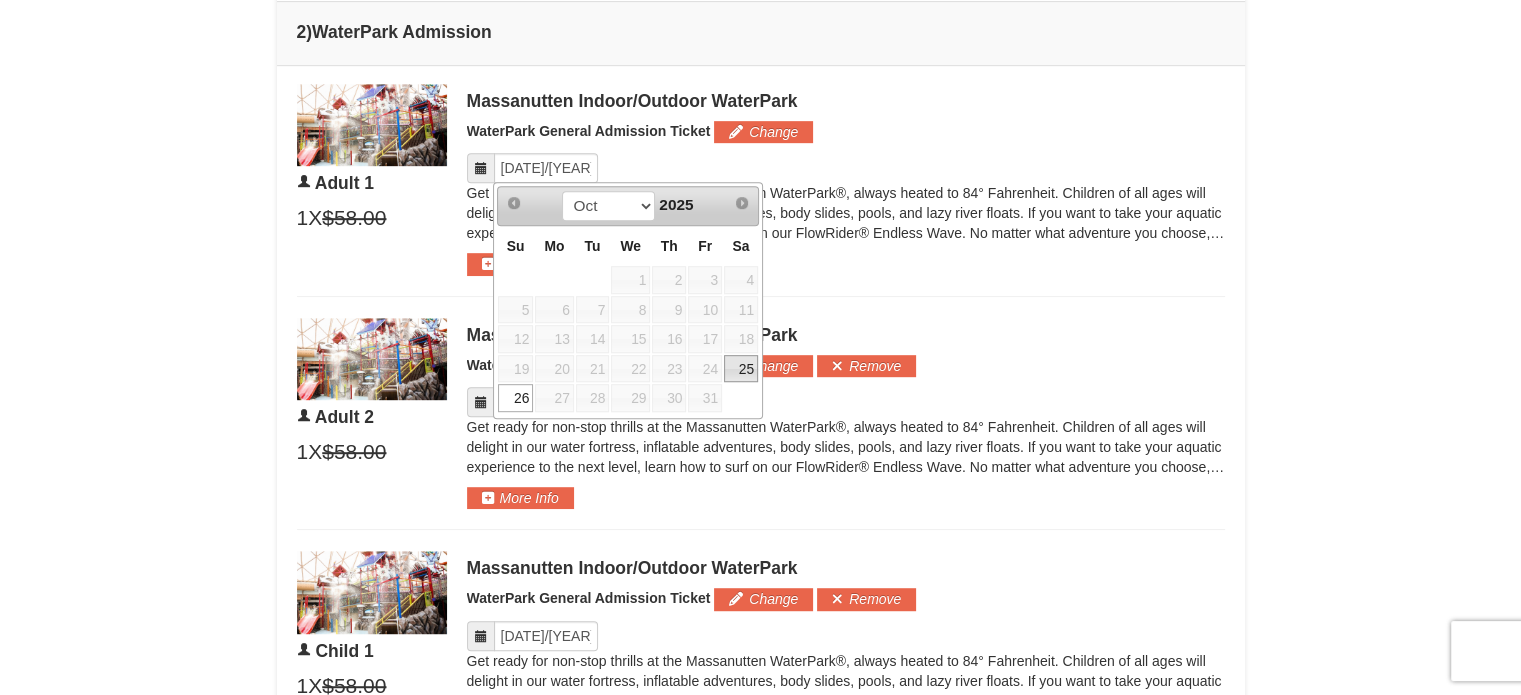 click on "25" at bounding box center [741, 369] 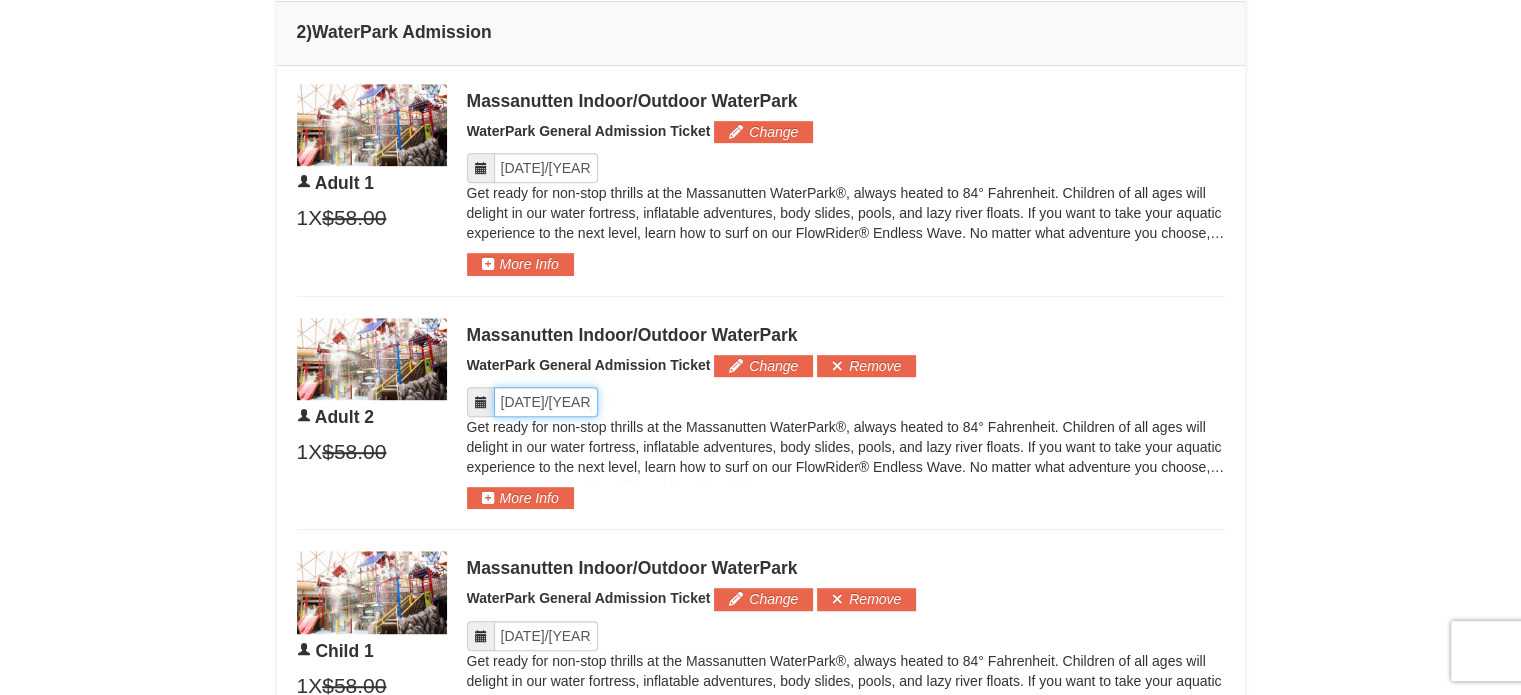 click on "Please format dates MM/DD/YYYY" at bounding box center [546, 402] 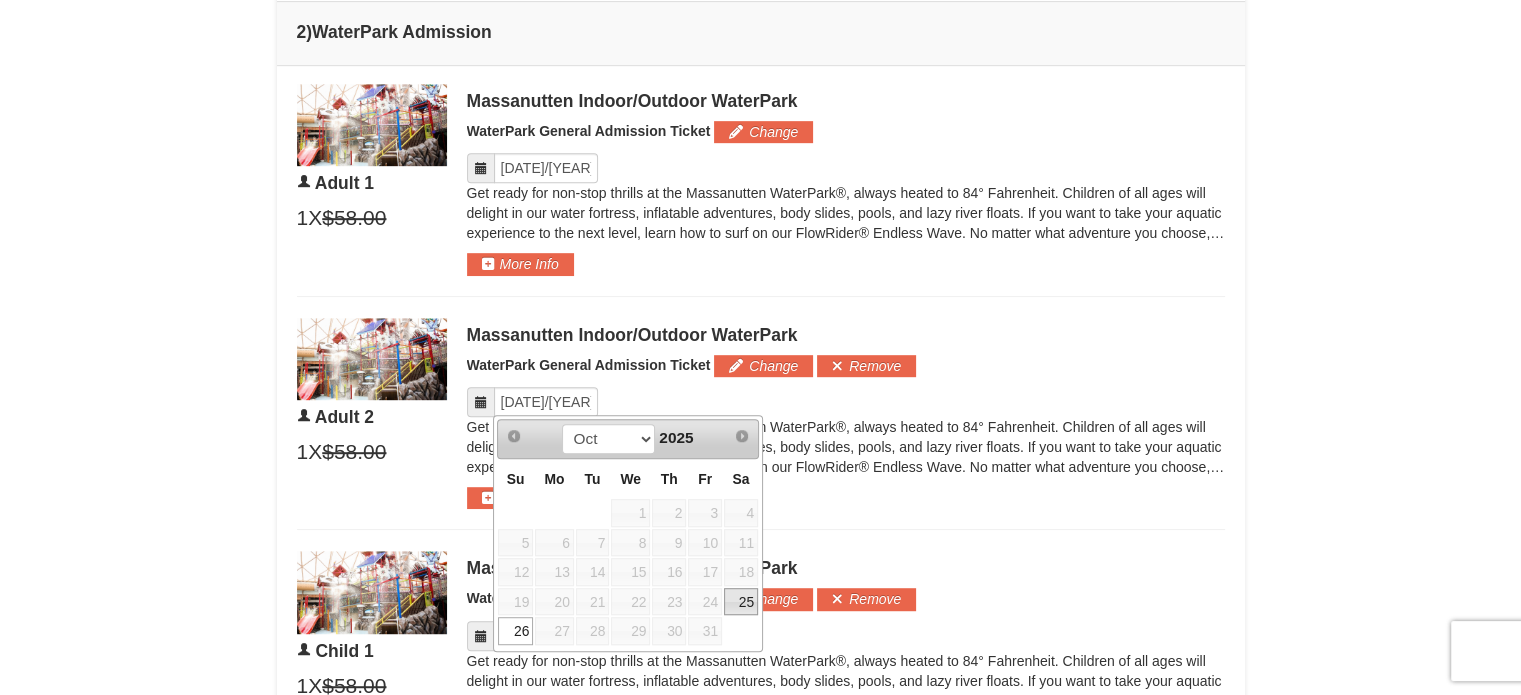 click on "25" at bounding box center [741, 602] 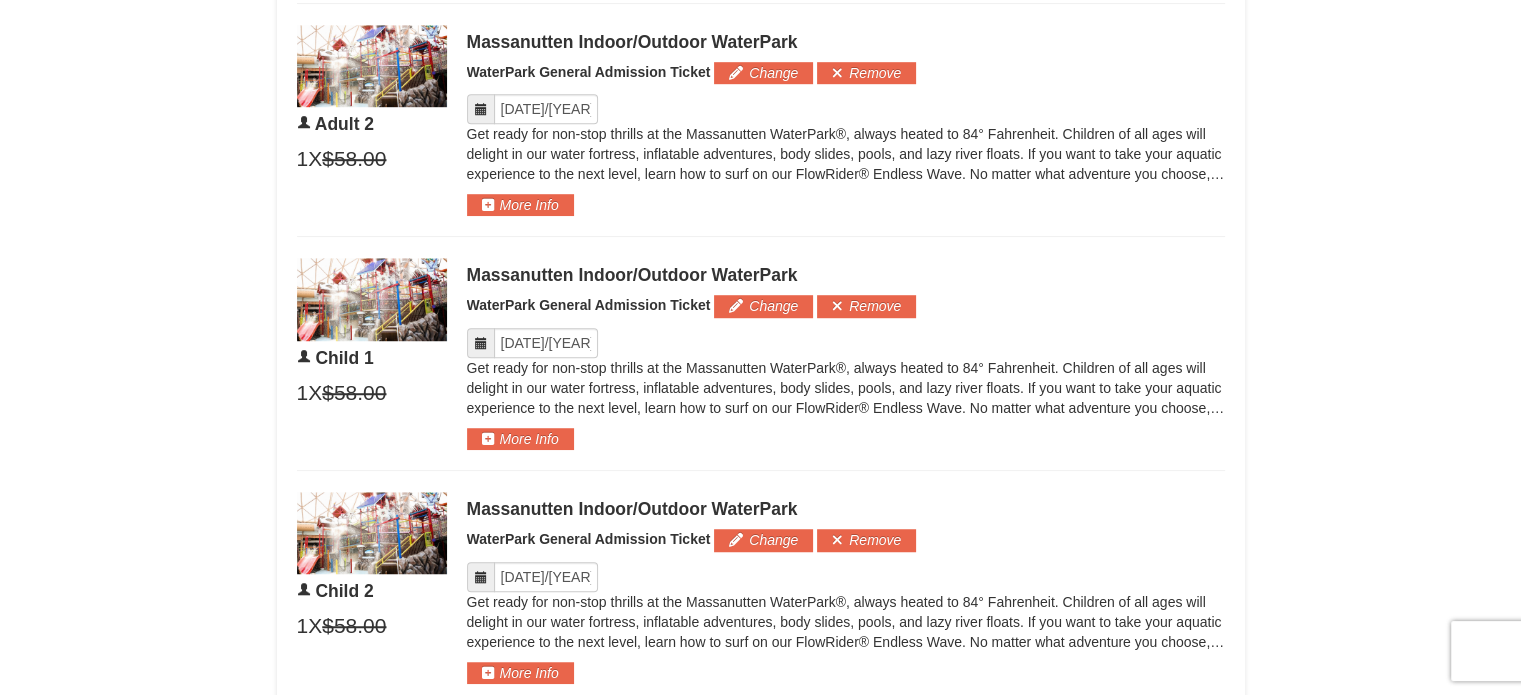 scroll, scrollTop: 1352, scrollLeft: 0, axis: vertical 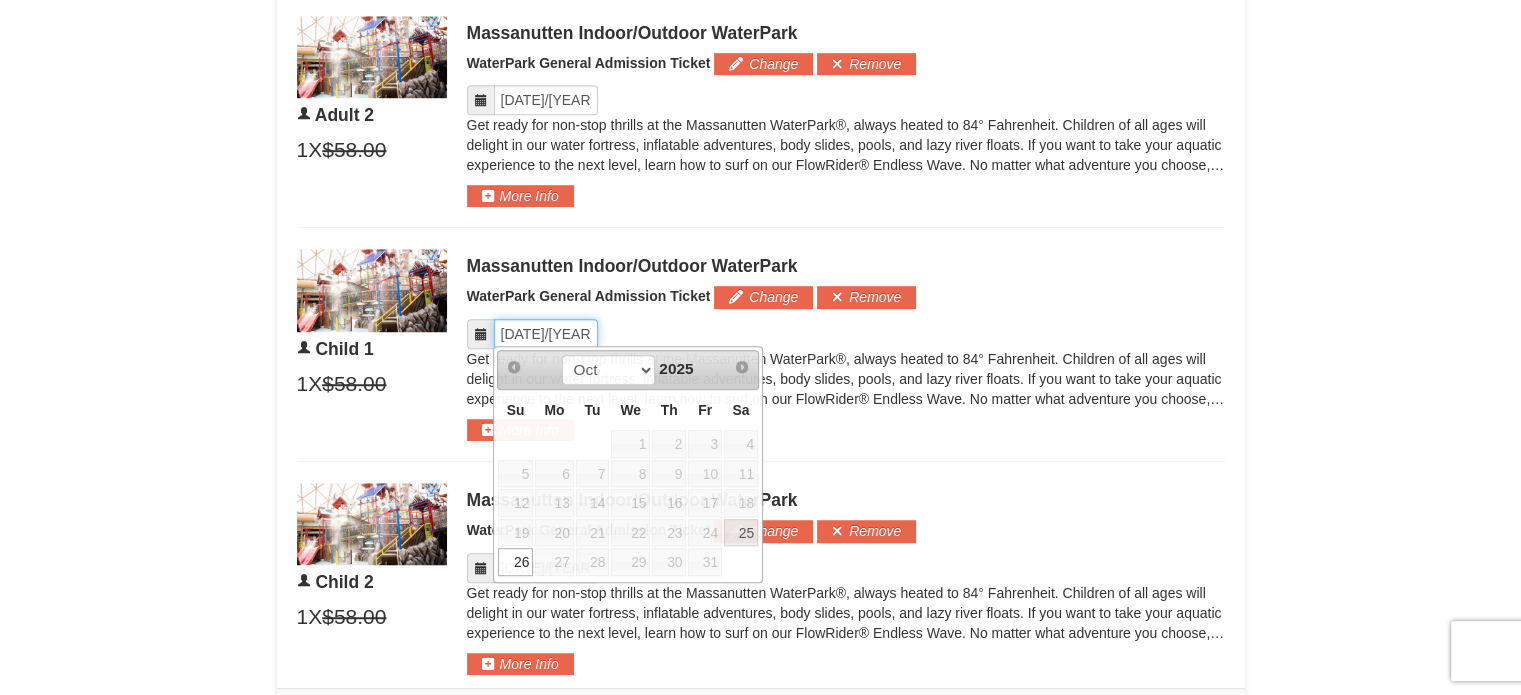click on "Please format dates MM/DD/YYYY" at bounding box center (546, 334) 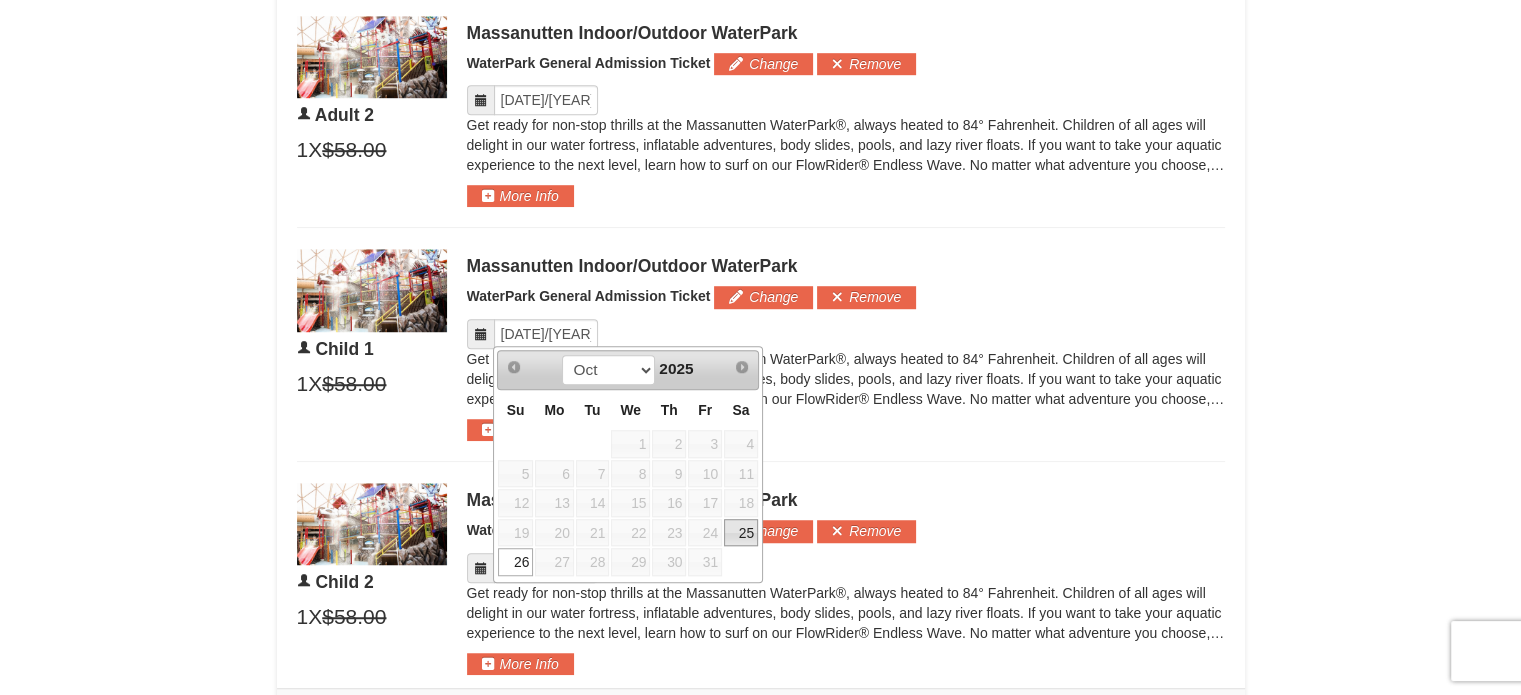 click on "25" at bounding box center [741, 533] 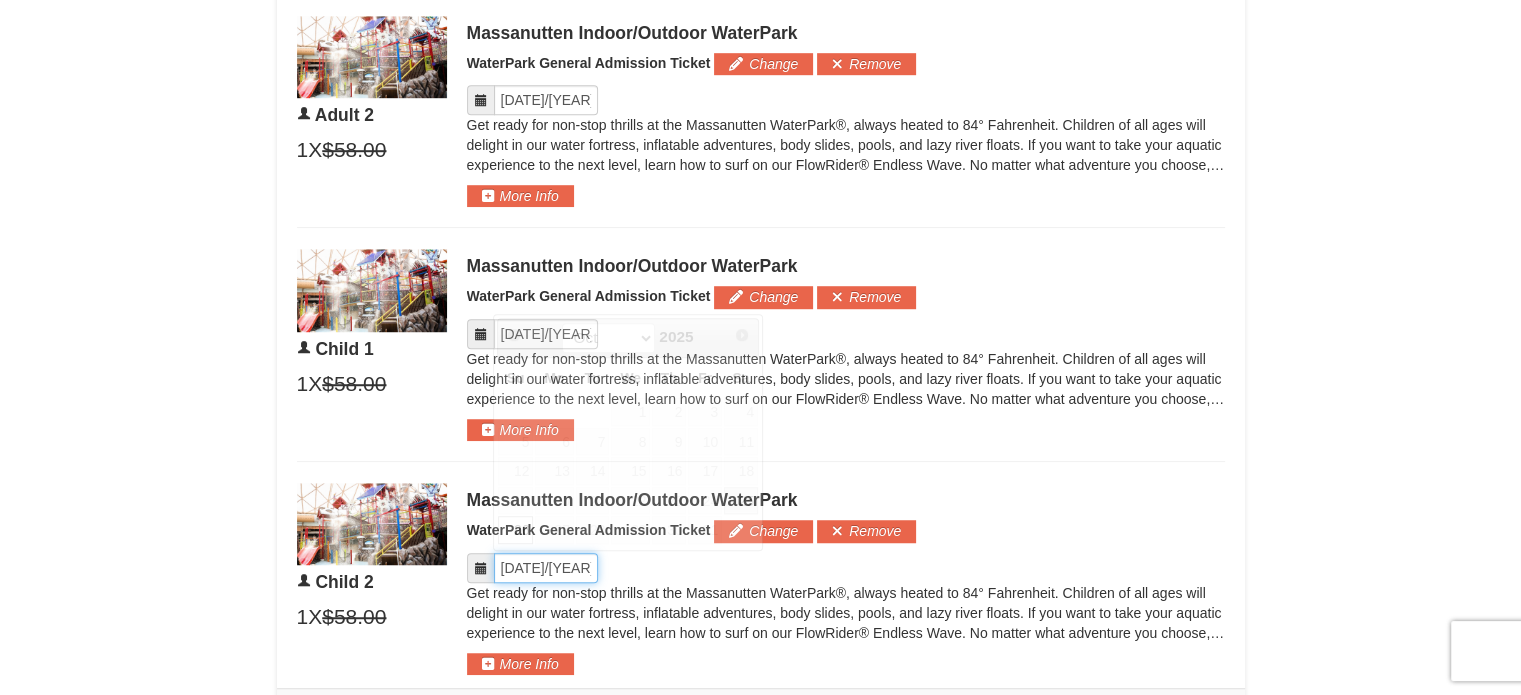click on "Please format dates MM/DD/YYYY" at bounding box center (546, 568) 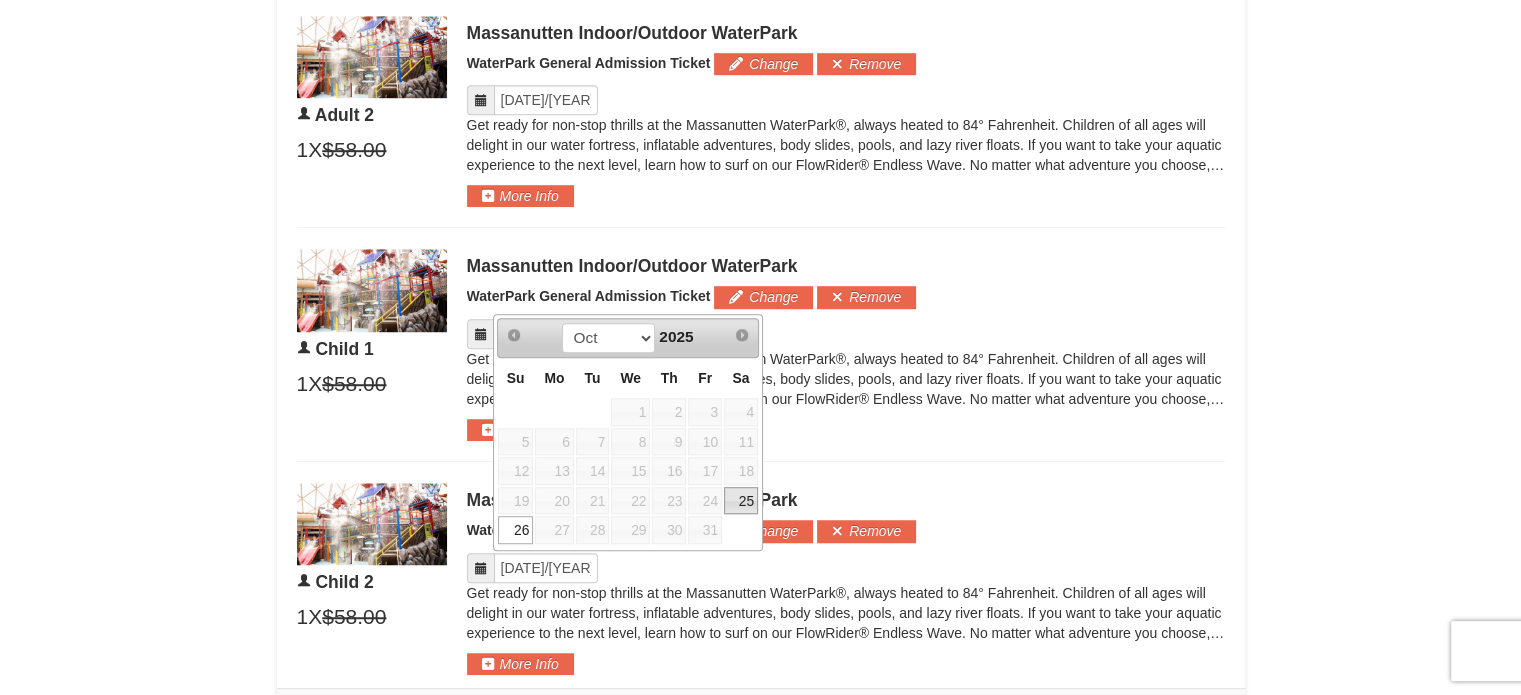 click on "25" at bounding box center [741, 501] 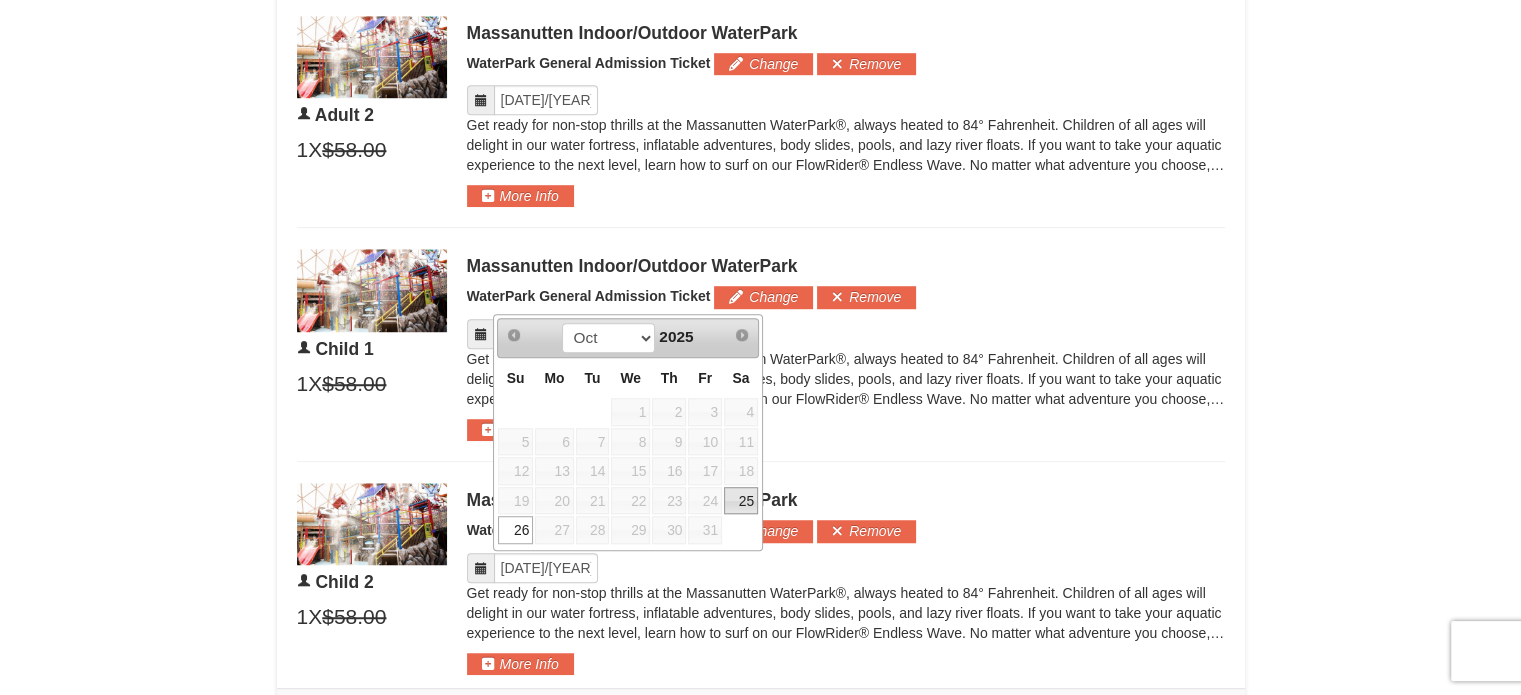 type on "[DATE]/[YEAR]" 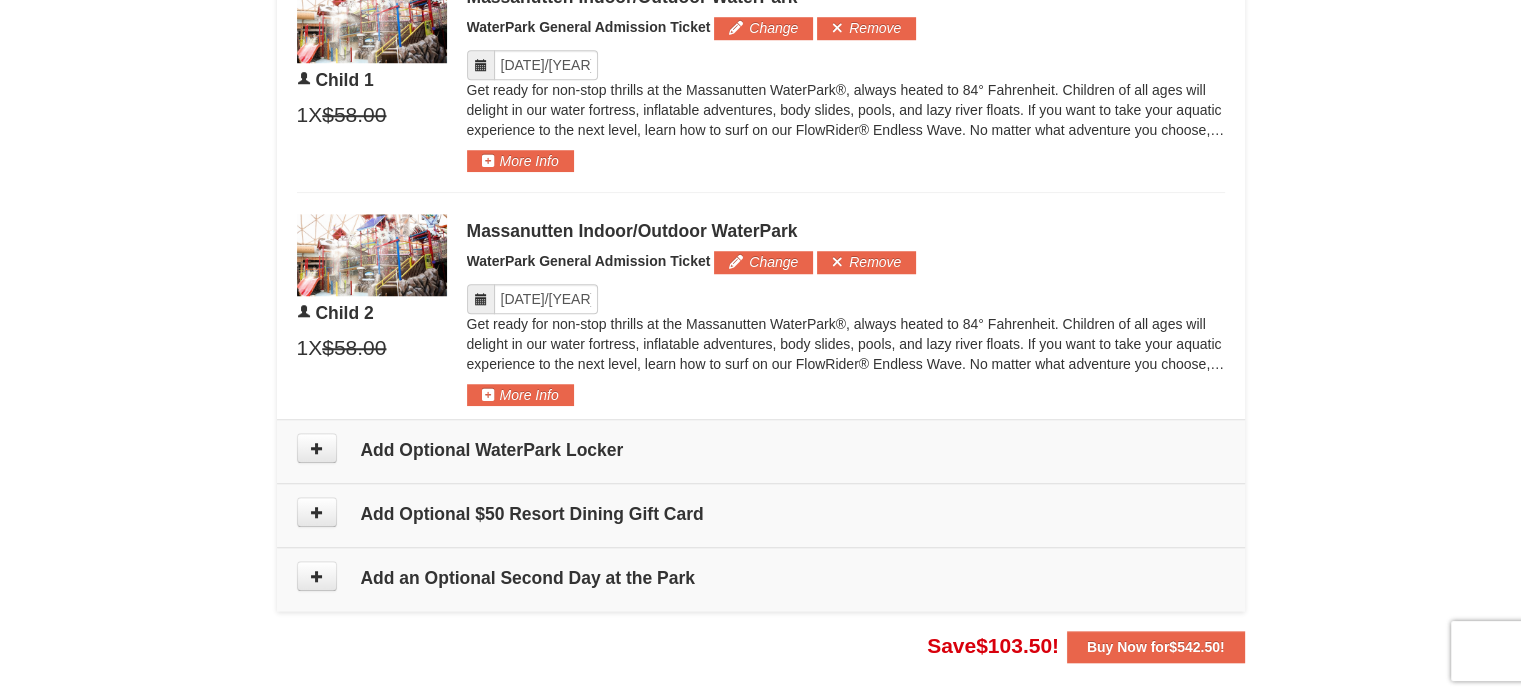 scroll, scrollTop: 1615, scrollLeft: 0, axis: vertical 